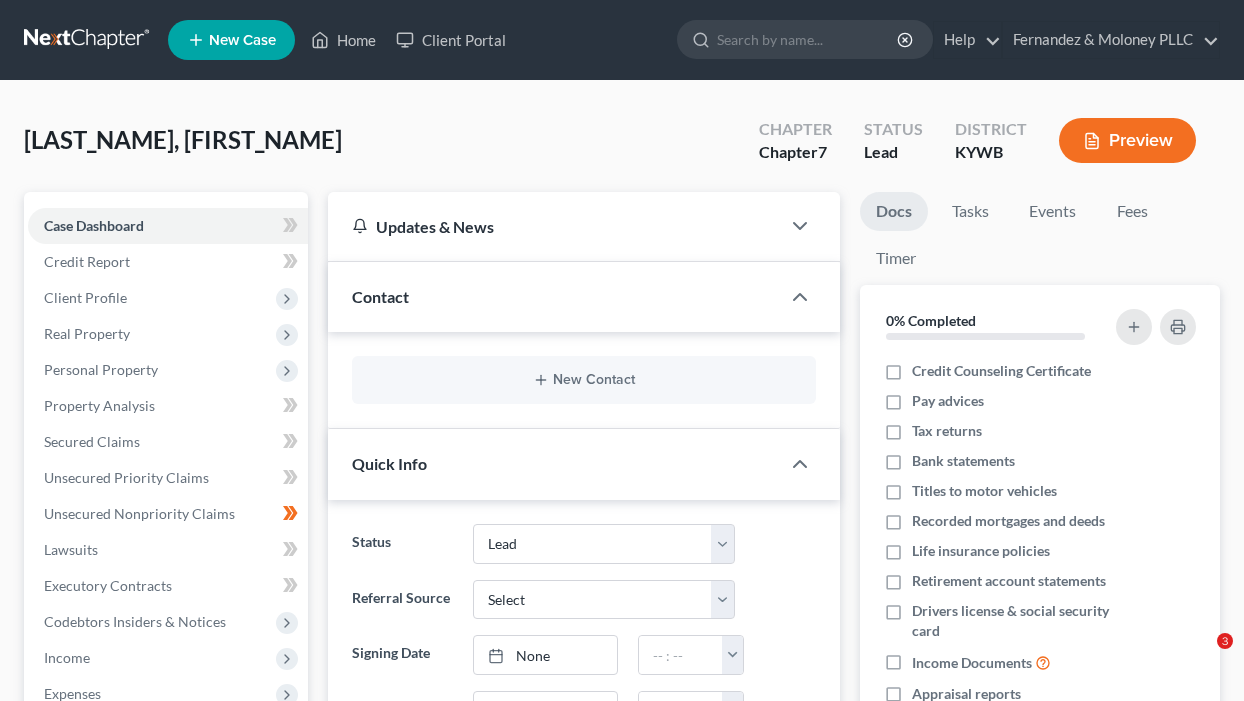 select on "4" 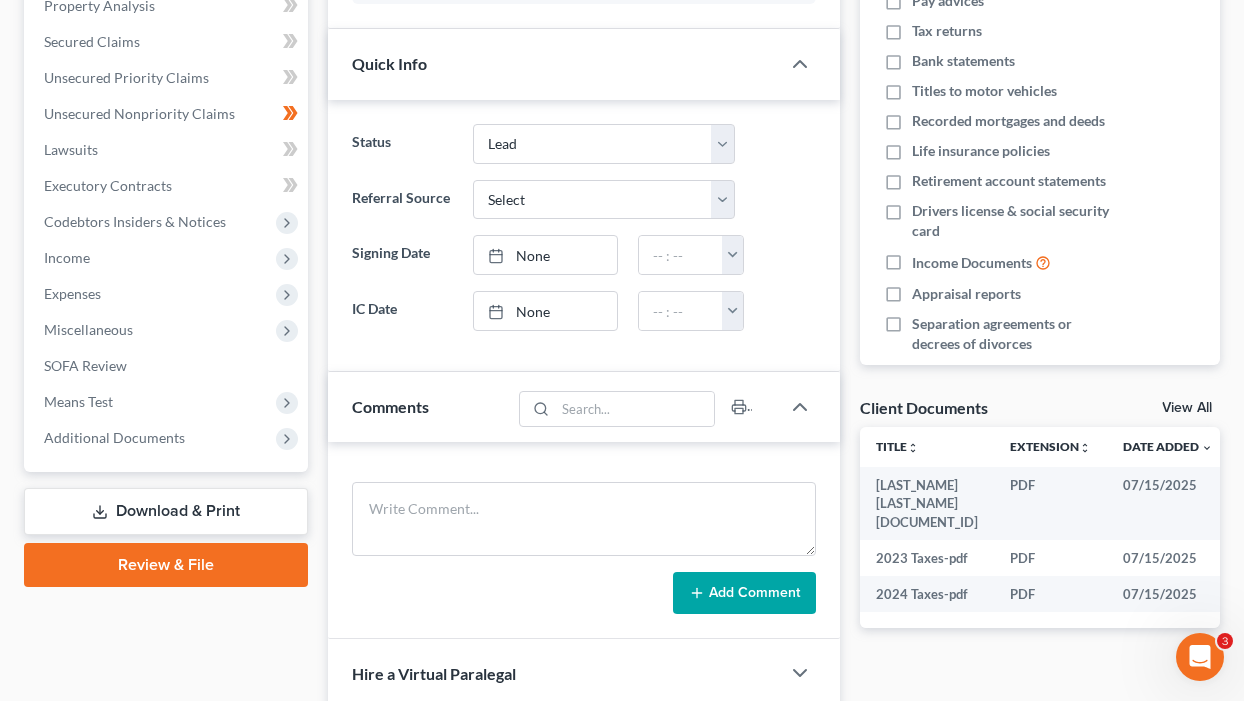 scroll, scrollTop: 0, scrollLeft: 0, axis: both 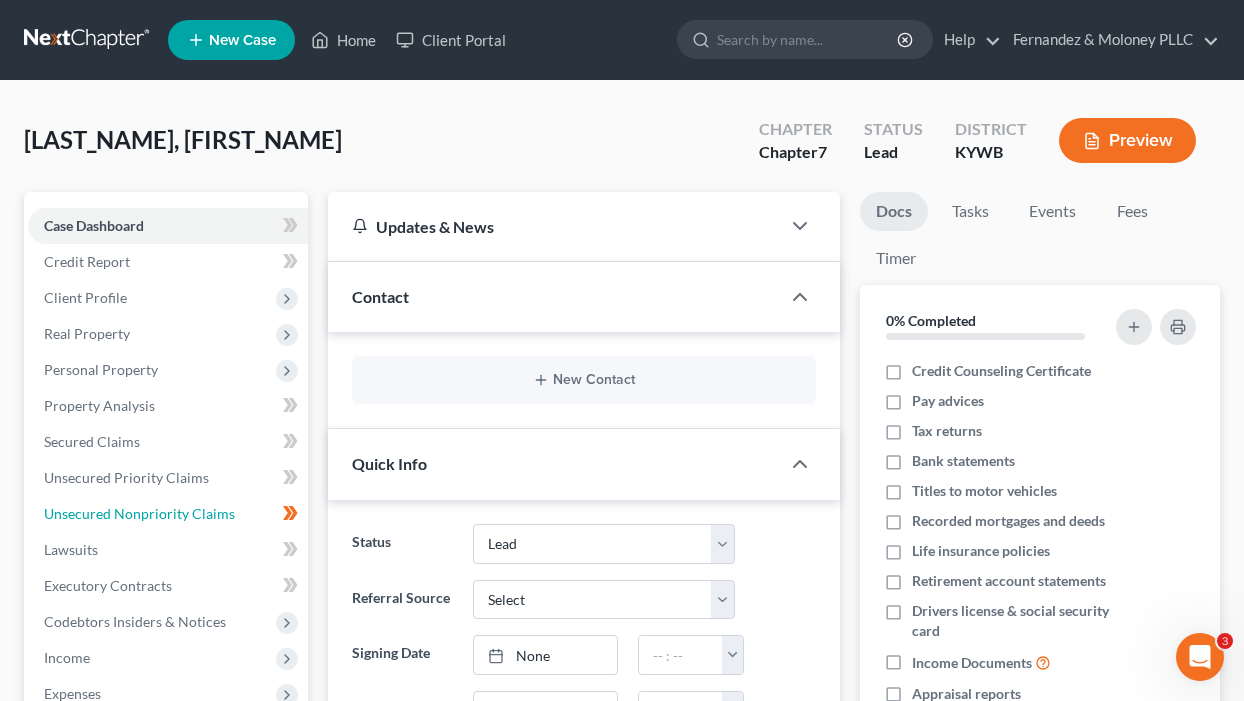 drag, startPoint x: 127, startPoint y: 507, endPoint x: 597, endPoint y: 243, distance: 539.0696 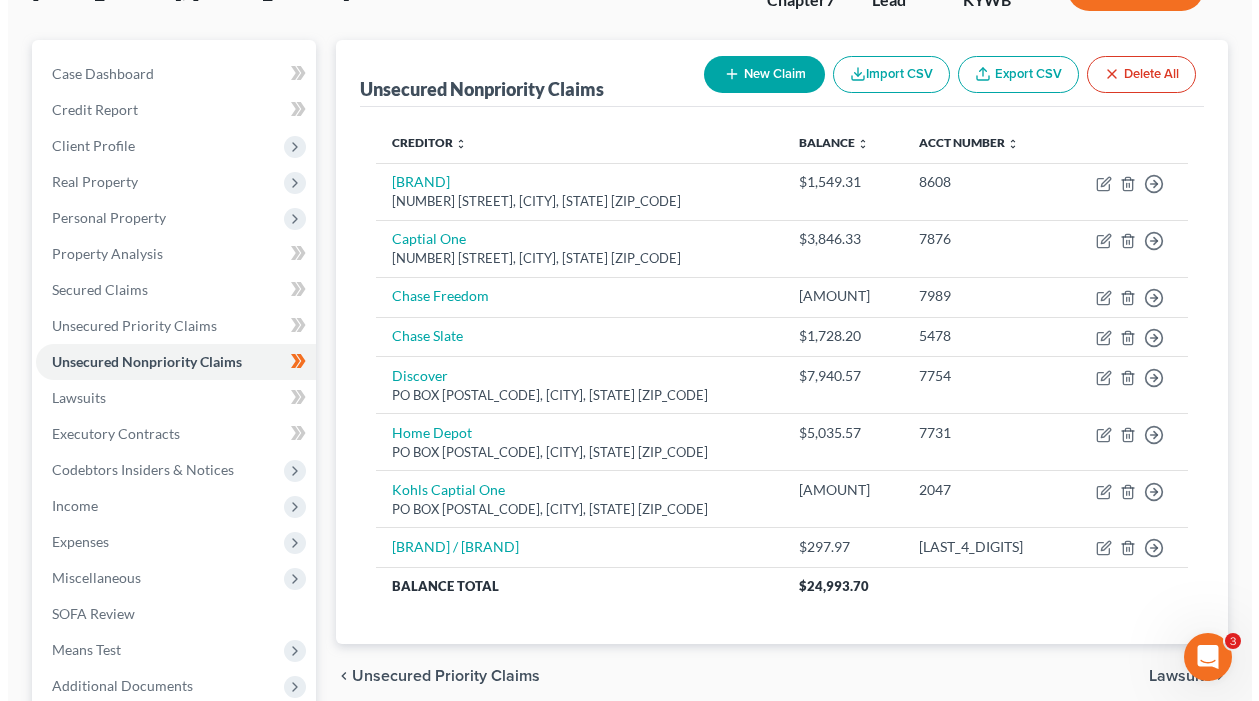 scroll, scrollTop: 200, scrollLeft: 0, axis: vertical 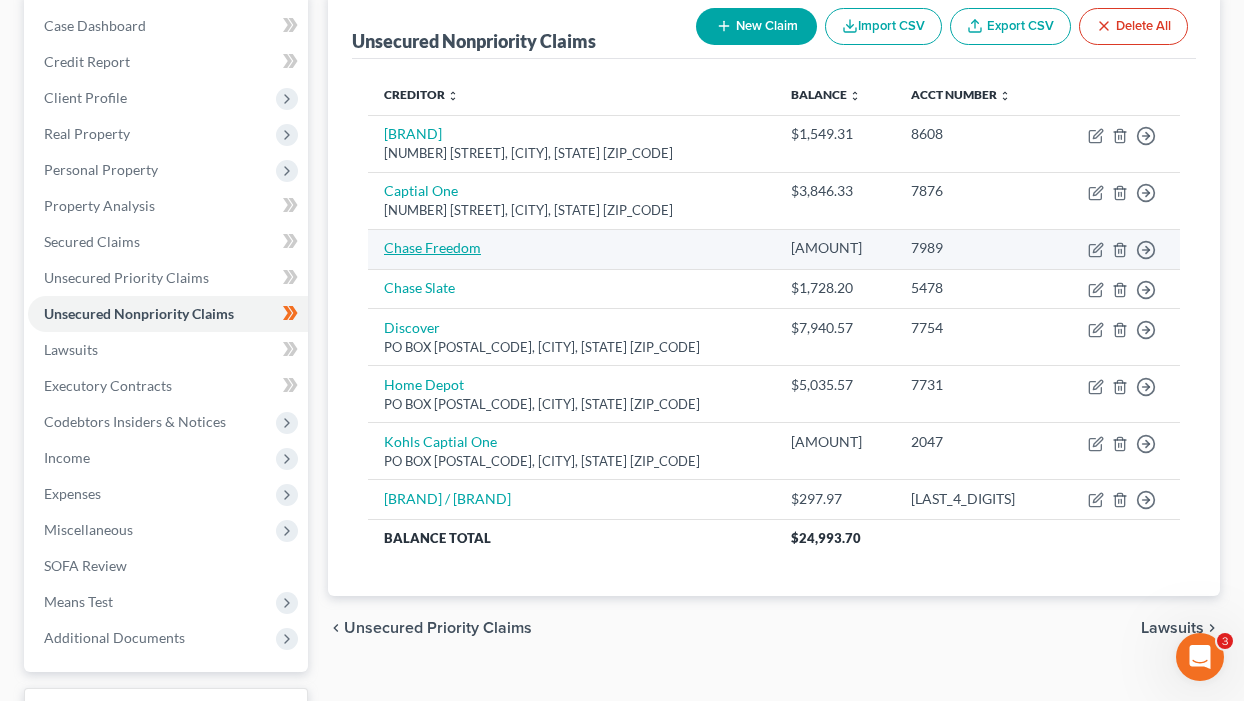 click on "Chase Freedom" at bounding box center (432, 247) 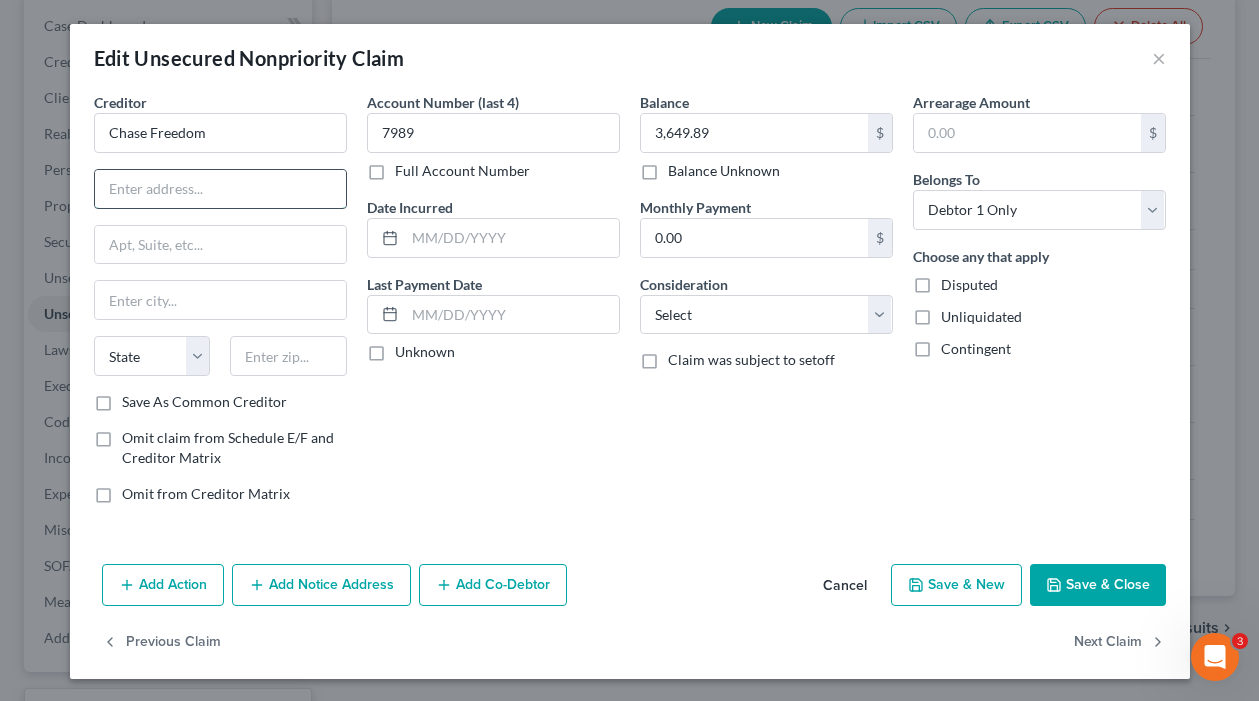 click at bounding box center (220, 189) 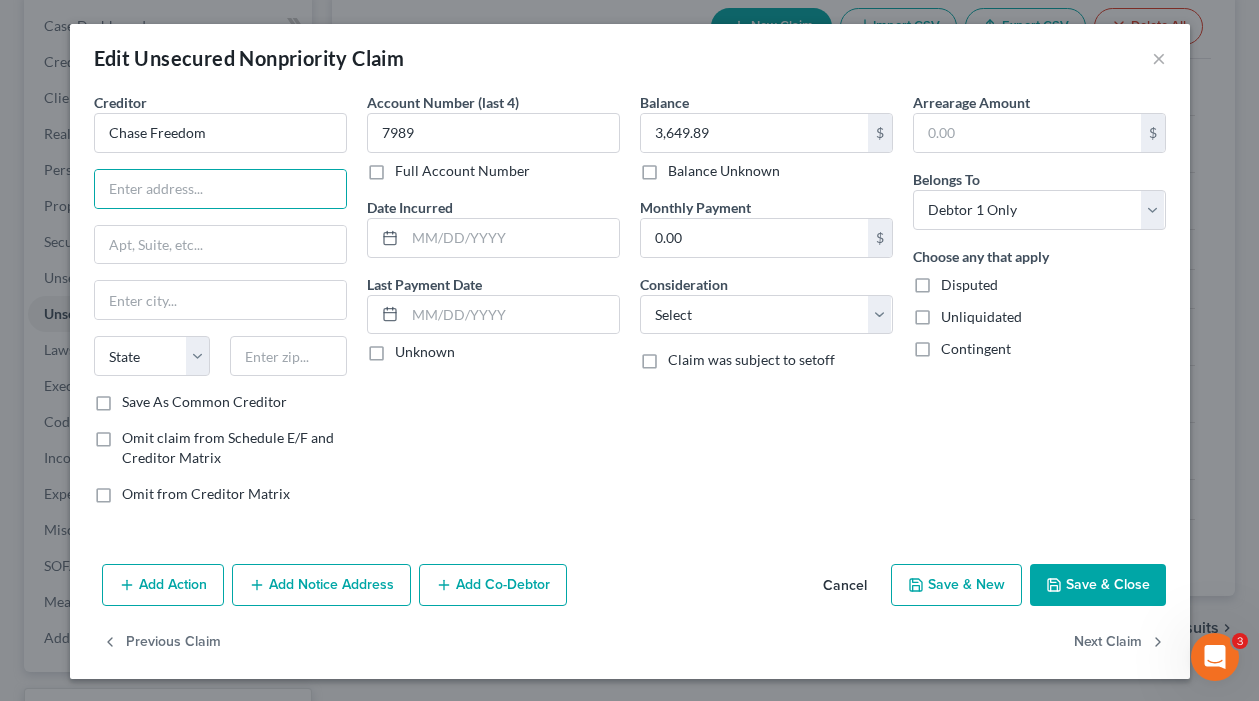 click on "Edit Unsecured Nonpriority Claim  ×" at bounding box center (630, 58) 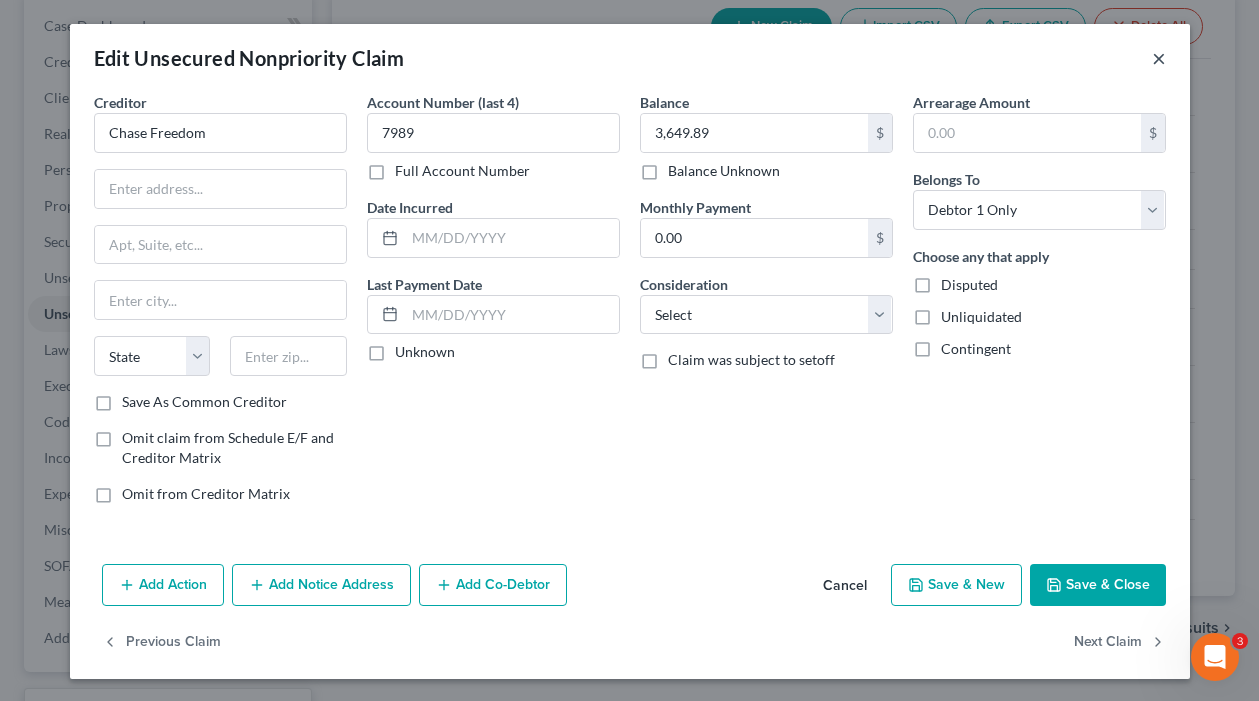 click on "×" at bounding box center (1159, 58) 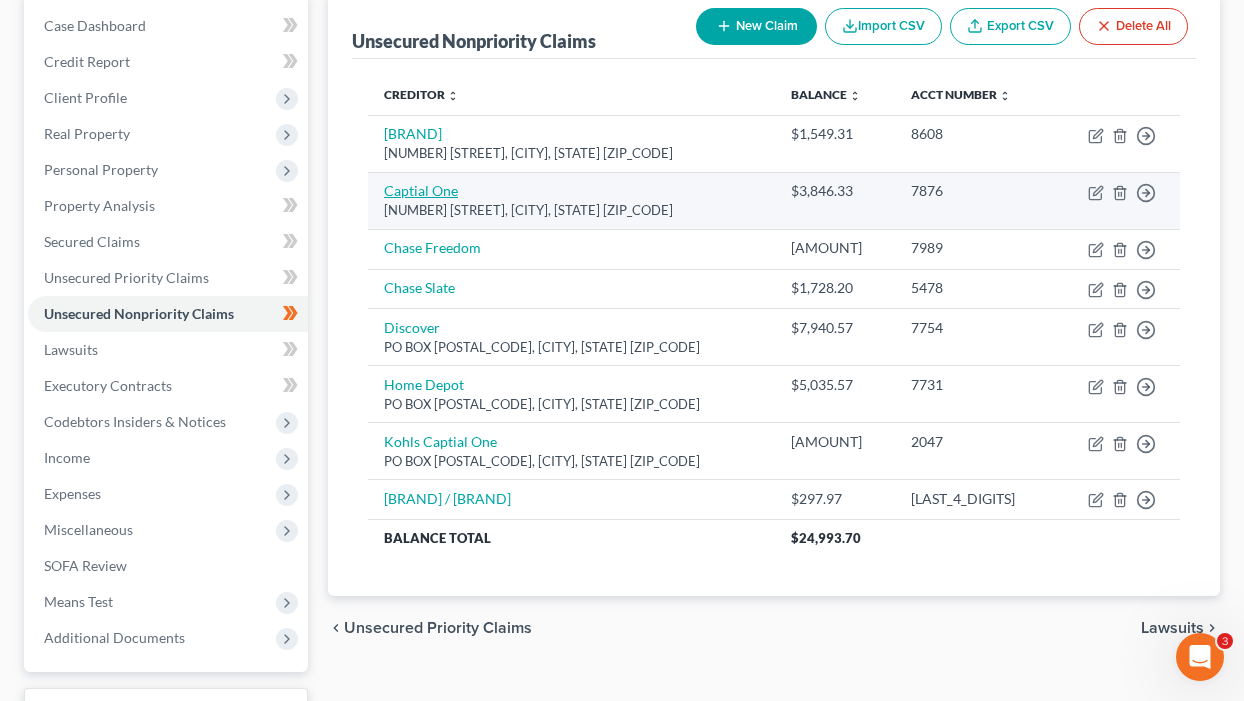 click on "Captial One" at bounding box center (421, 190) 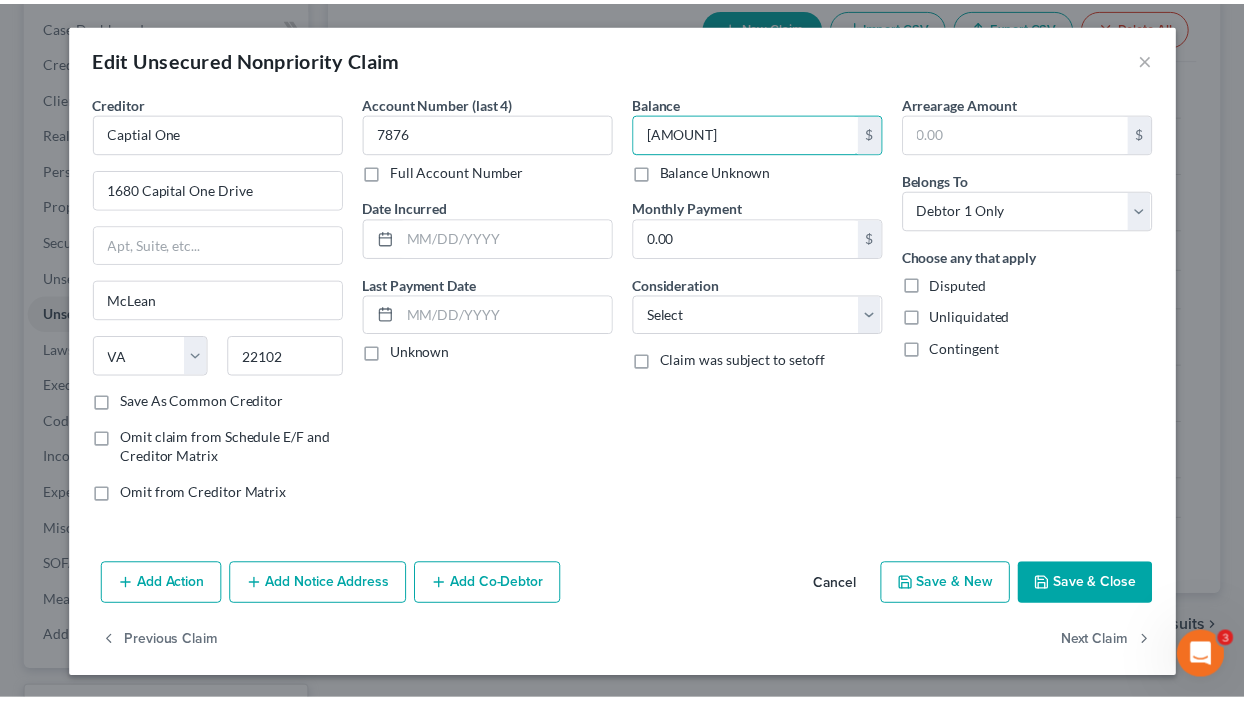 scroll, scrollTop: 2, scrollLeft: 0, axis: vertical 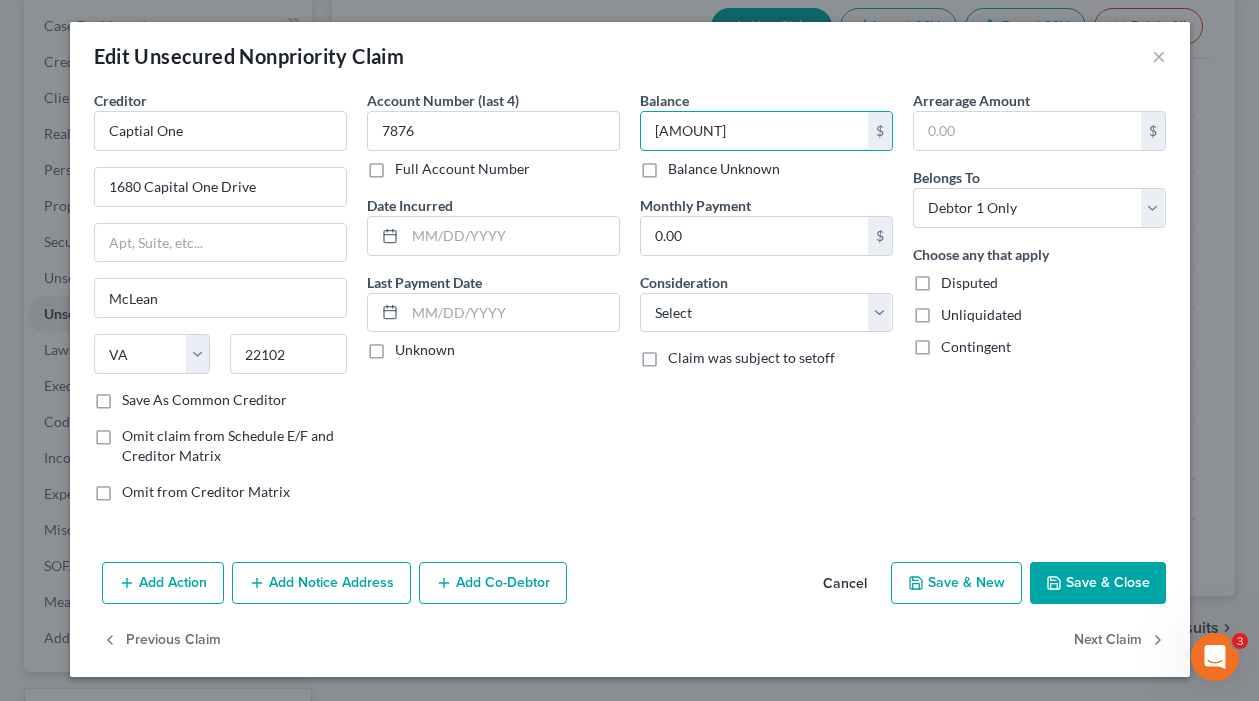 type on "[AMOUNT]" 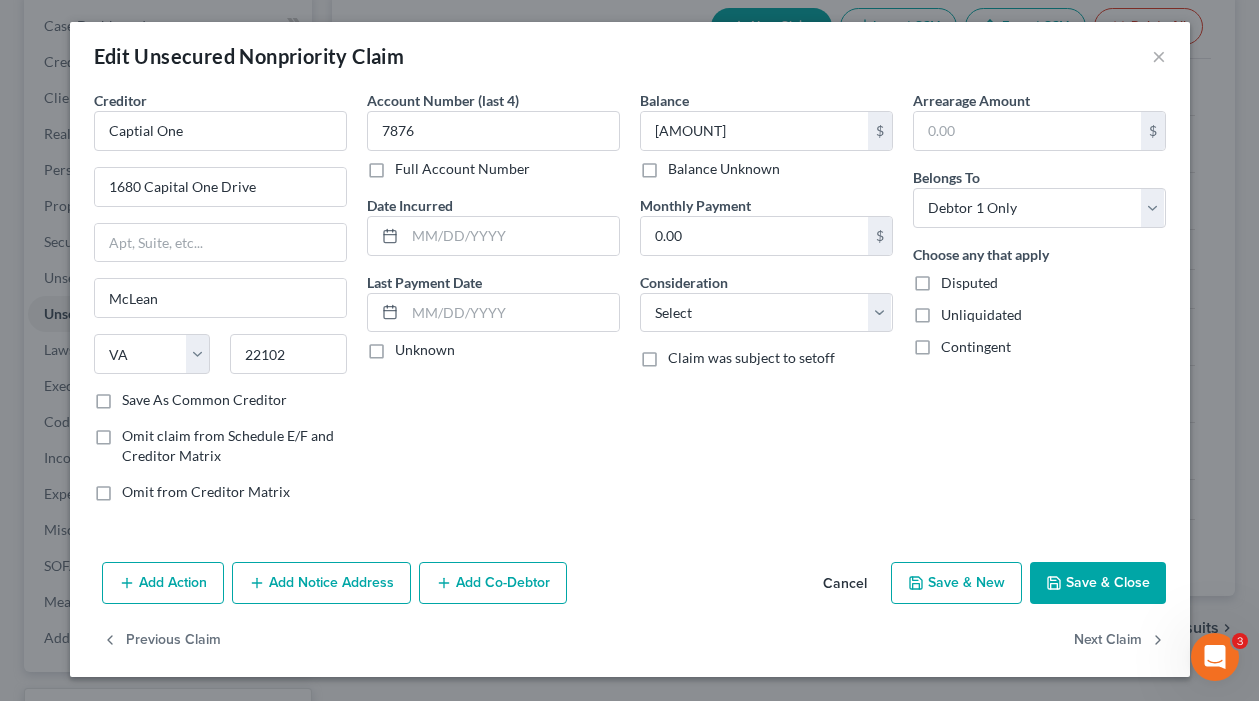 click on "Save & Close" at bounding box center (1098, 583) 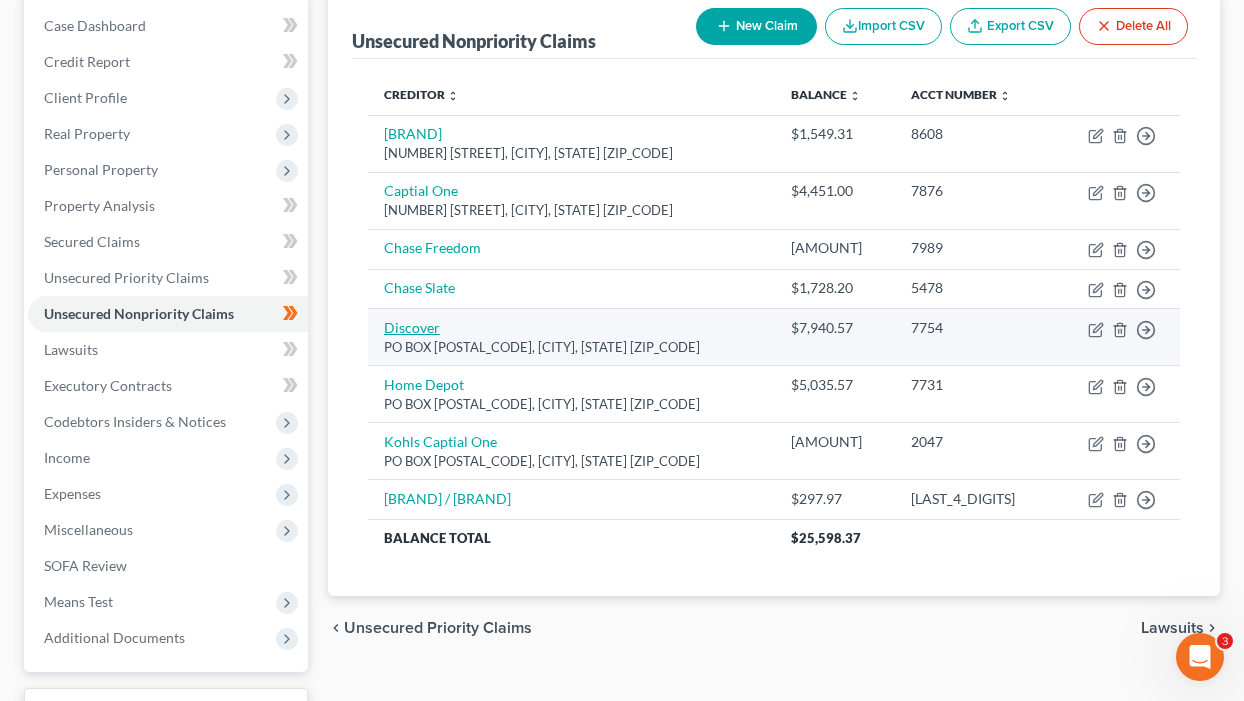 click on "Discover" at bounding box center (412, 327) 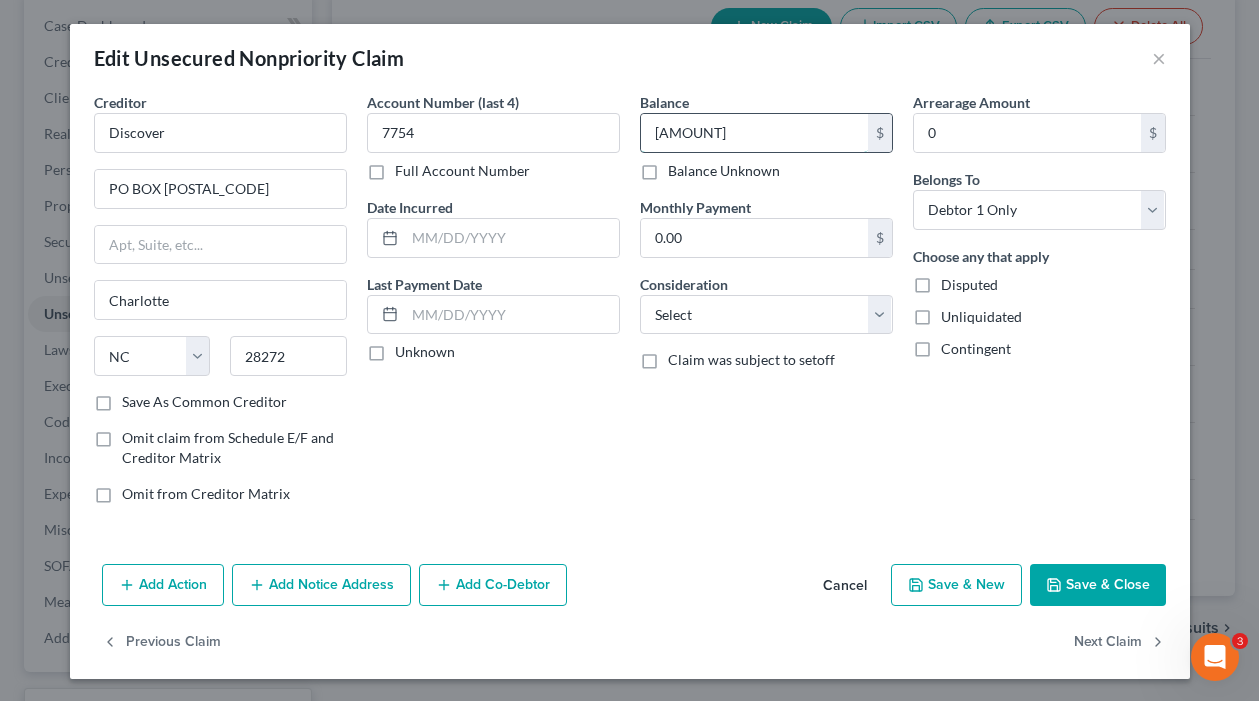 type 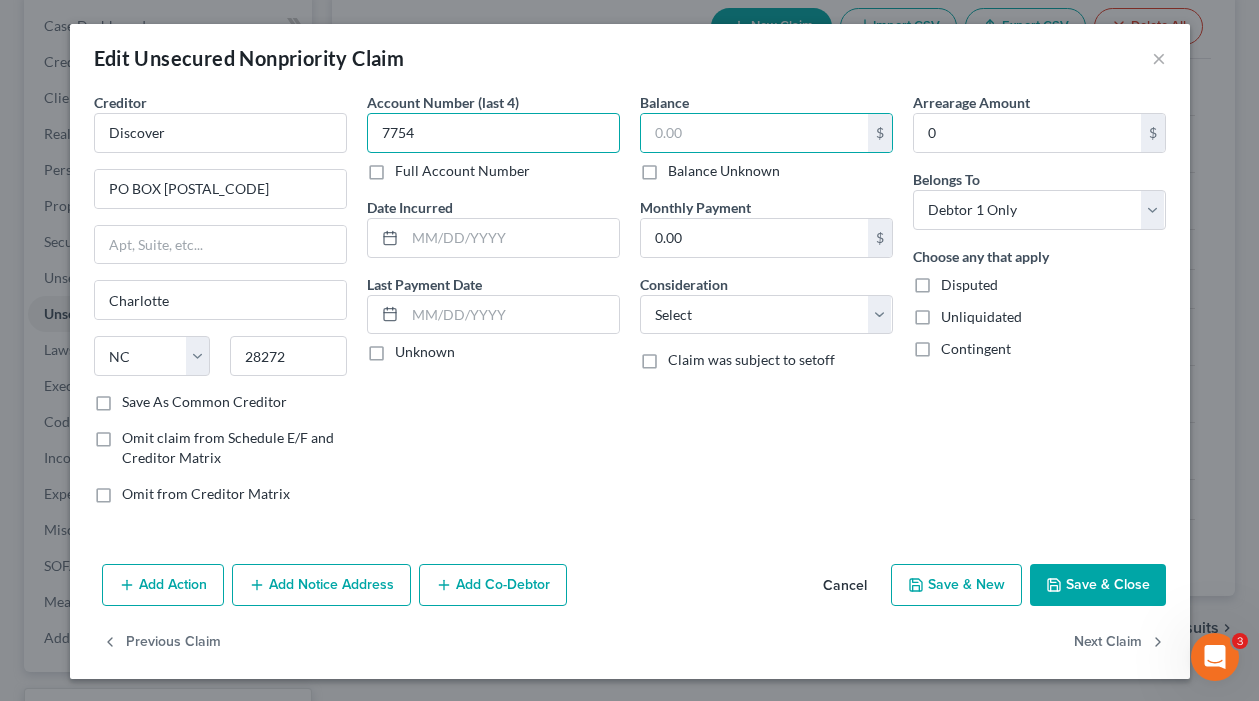 type on "7754" 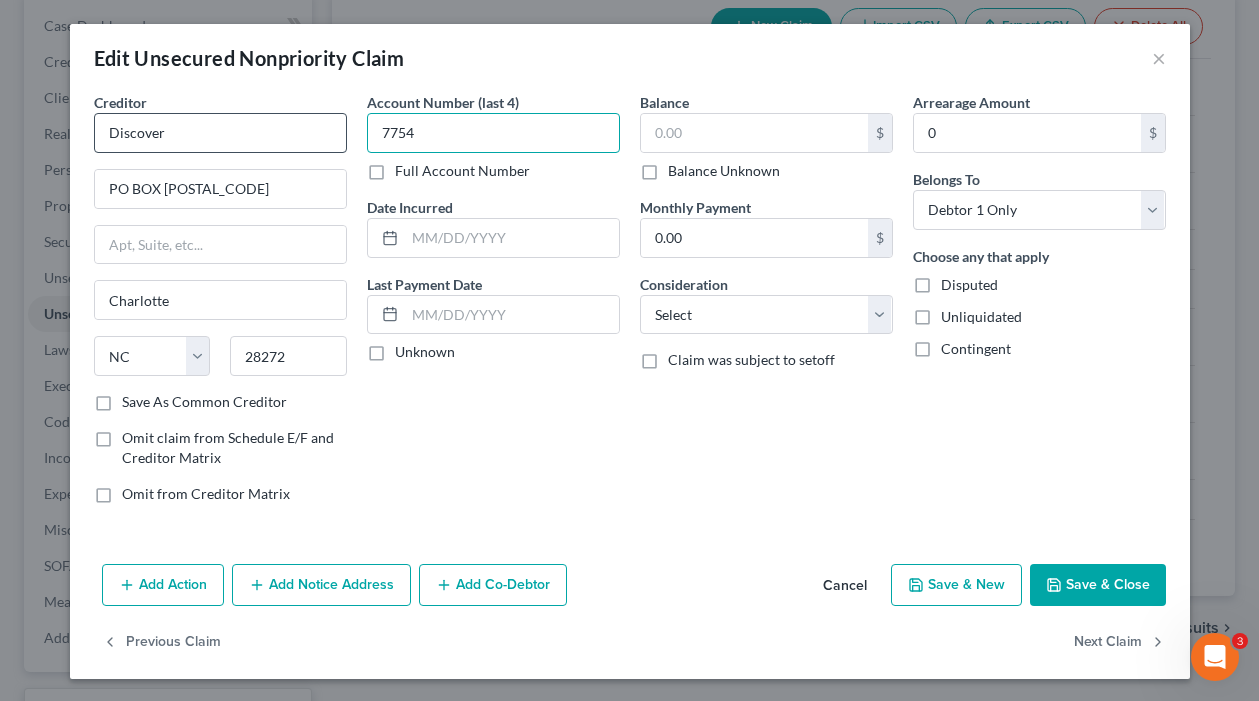 click on "Creditor * Discover PO Box [POSTAL_CODE] [CITY] State AL AK AR AZ CA CO CT DE DC FL GA HI ID IL IN IA KS KY LA ME MD MA MI MN MS MO MT NC ND NE NV NH NJ NM NY OH OK OR PA PR RI SC SD TN TX UT VI VA VT WA WV WI WY [ZIP_CODE] Save As Common Creditor Omit claim from Schedule E/F and Creditor Matrix Omit from Creditor Matrix
Account Number (last 4)
7754
Full Account Number
Date Incurred         Last Payment Date         Unknown Balance
$
Balance Unknown
Balance Undetermined
$
Balance Unknown
Monthly Payment 0.00 $ Consideration Select Cable / Satellite Services Collection Agency Credit Card Debt Debt Counseling / Attorneys Deficiency Balance Domestic Support Obligations Home / Car Repairs Income Taxes Judgment Liens Medical Services Monies Loaned / Advanced Mortgage Obligation From Divorce Or Separation Obligation To Pensions Other Student Loans 0 $" at bounding box center (630, 306) 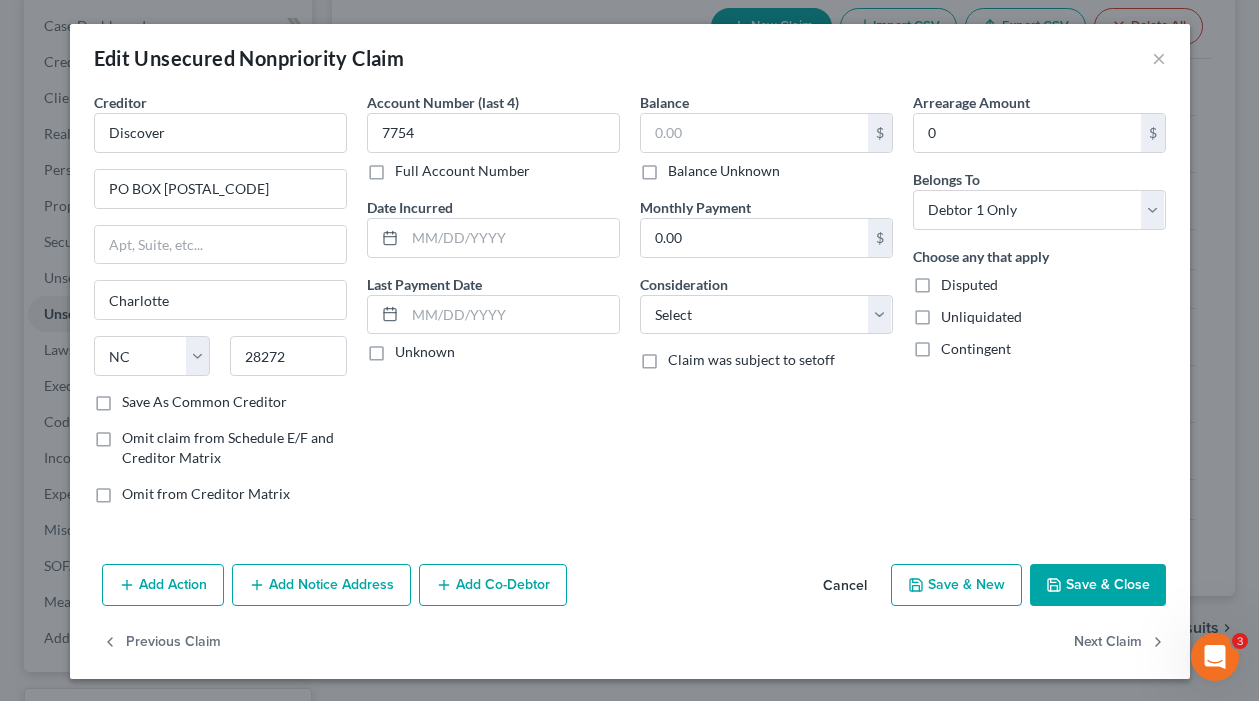 click on "Cancel" at bounding box center [845, 586] 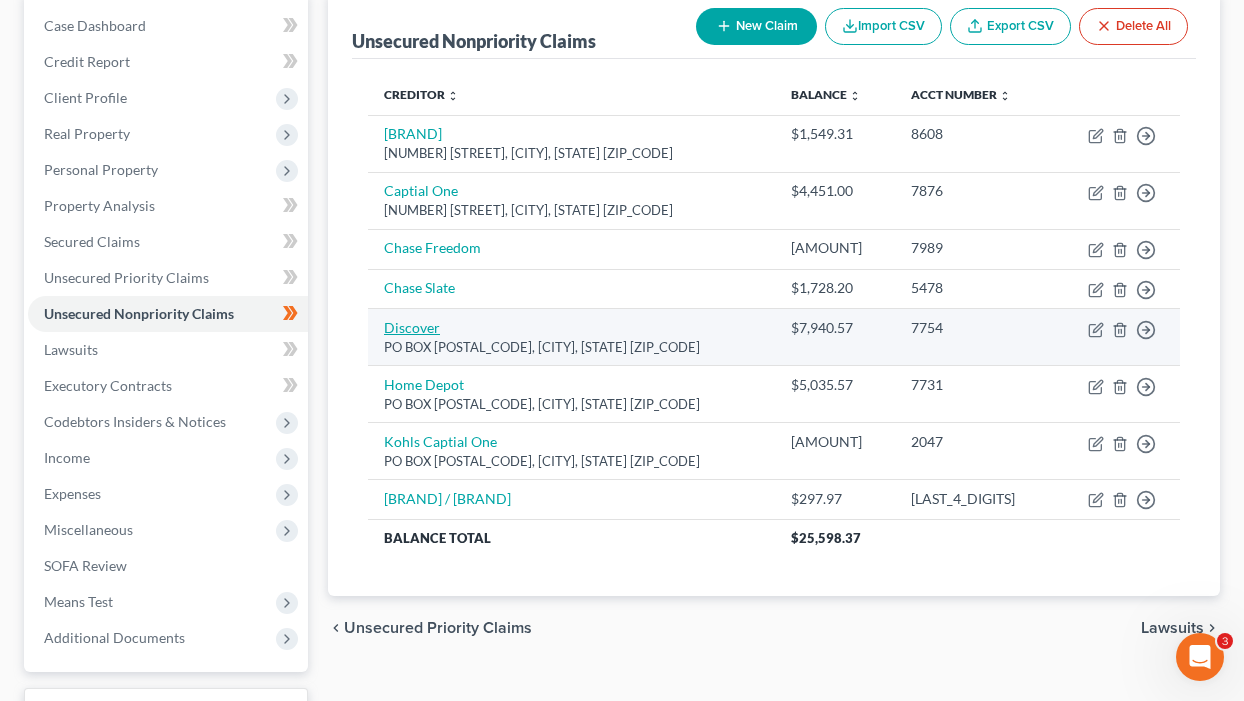 click on "Discover" at bounding box center (412, 327) 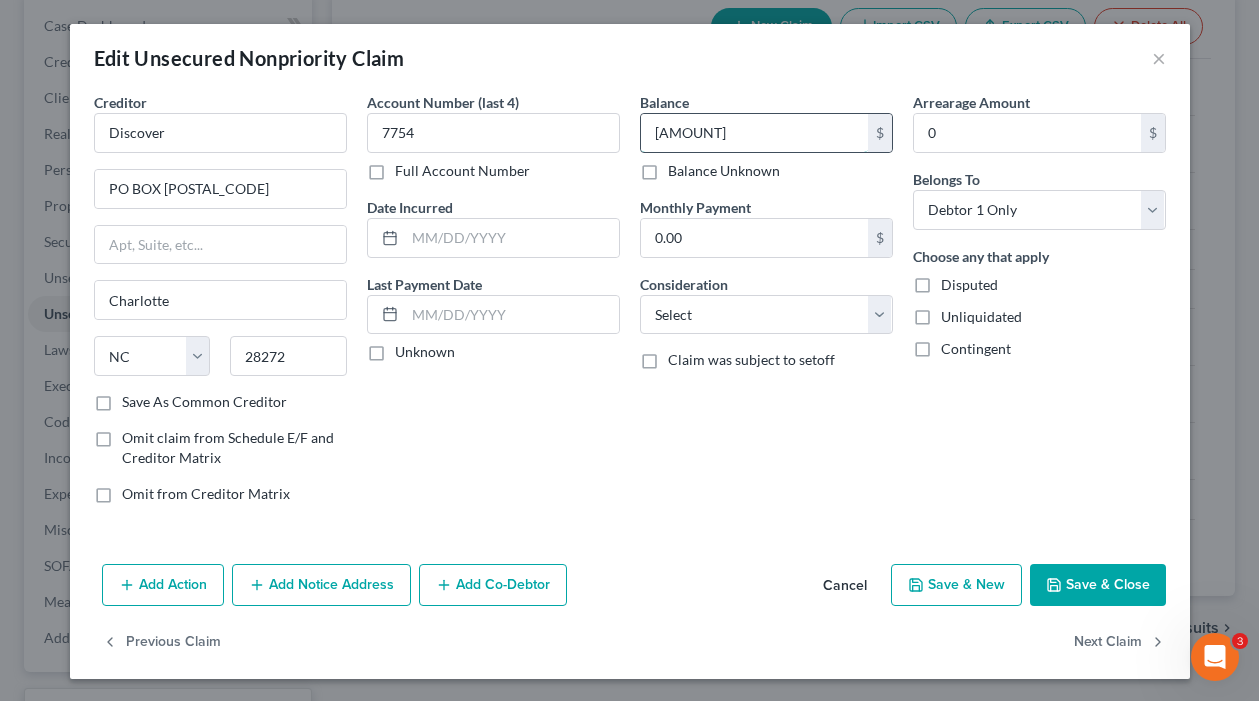 click on "[AMOUNT]" at bounding box center [754, 133] 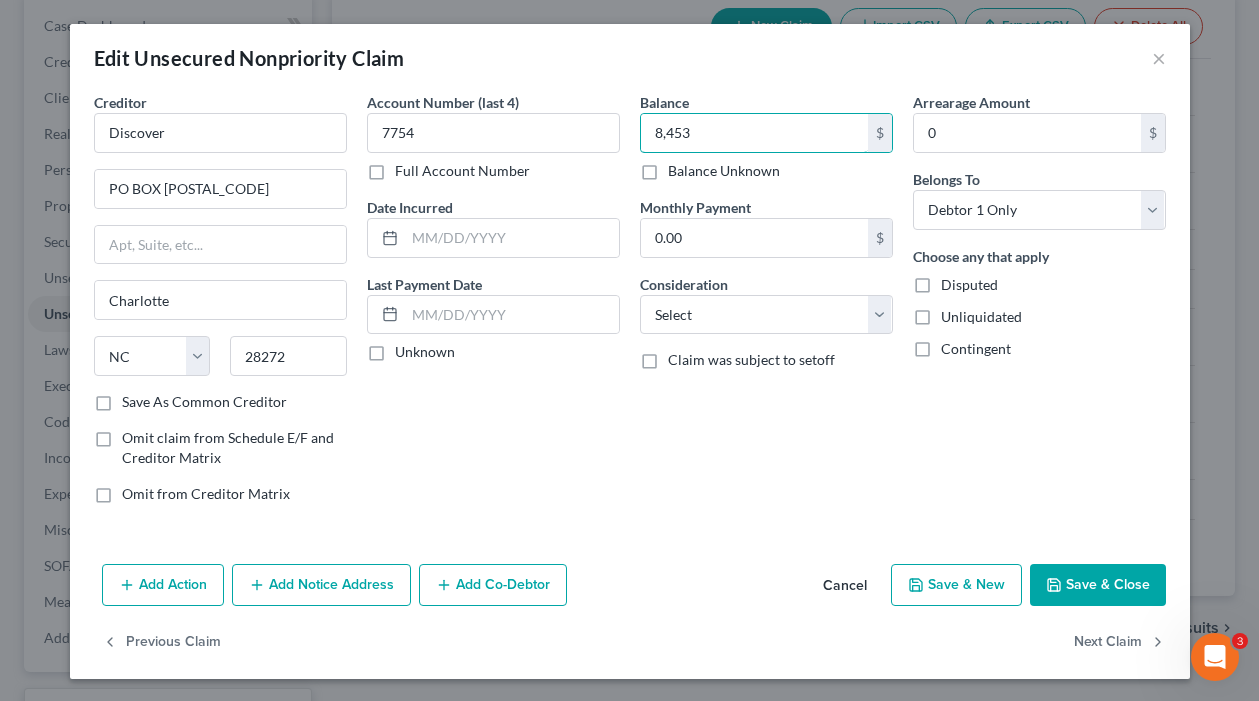 type on "8,453" 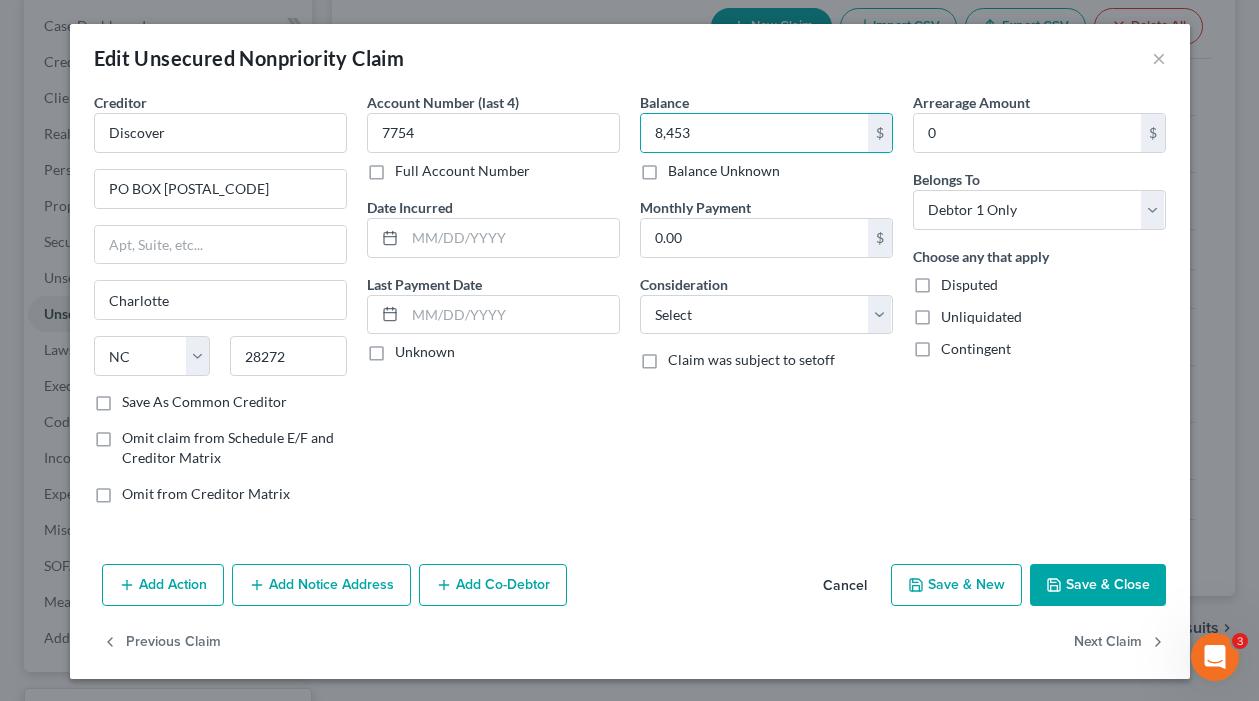click on "Save & Close" at bounding box center [1098, 585] 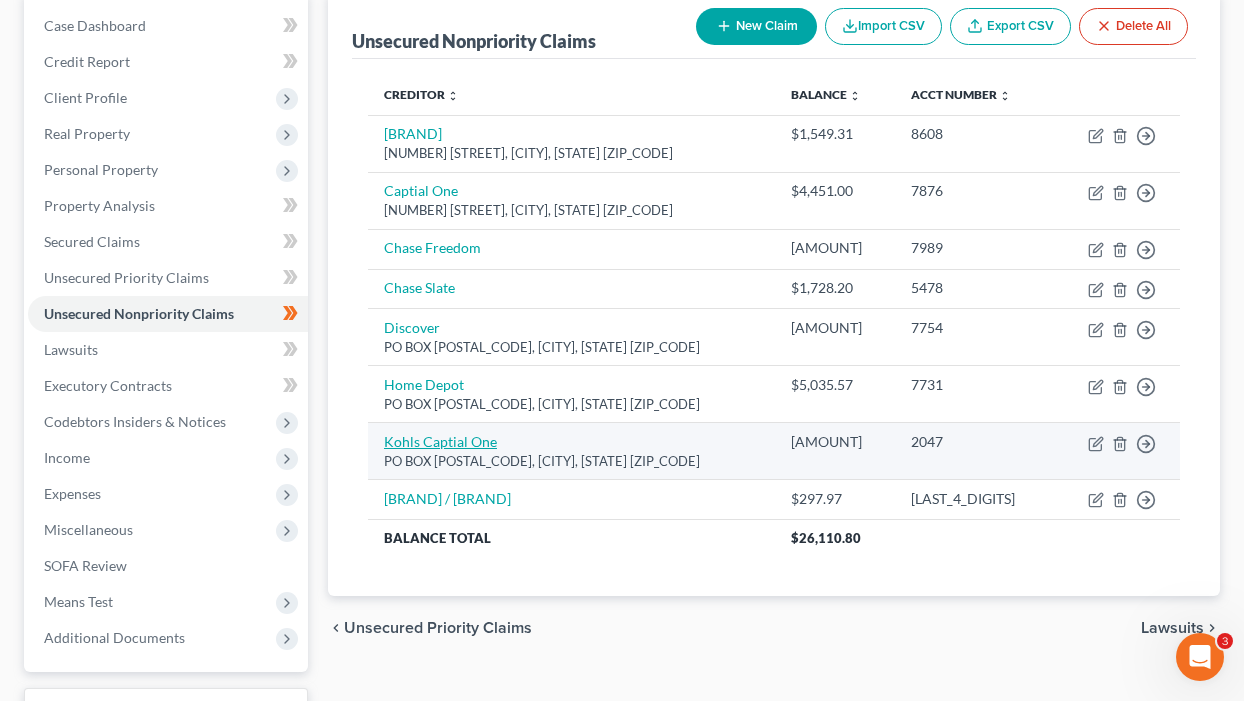 click on "Kohls Captial One" at bounding box center [440, 441] 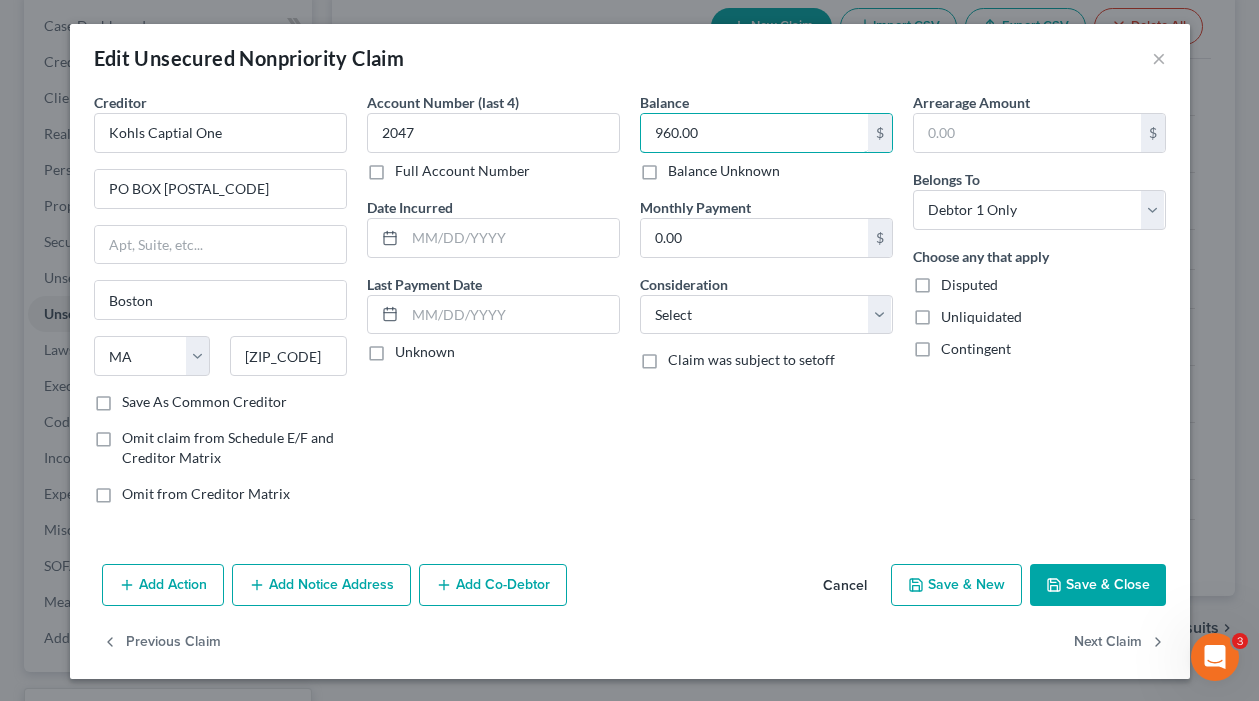 type on "960.00" 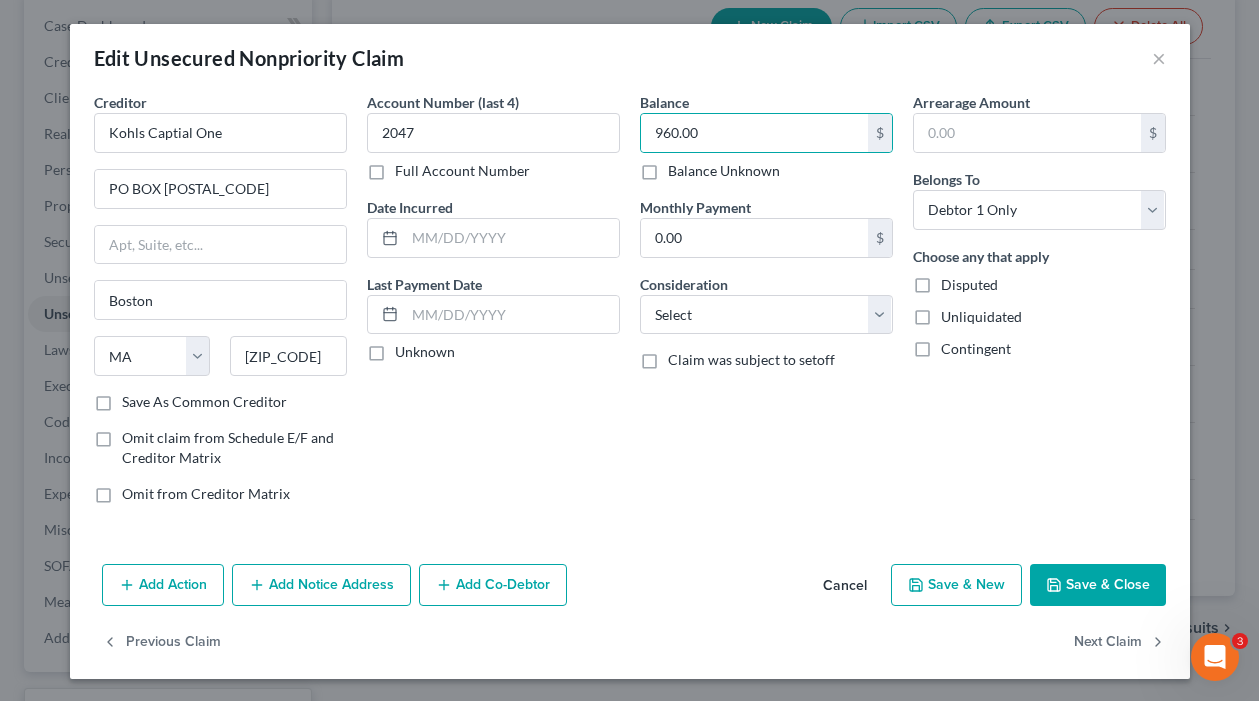 click on "Save & Close" at bounding box center [1098, 585] 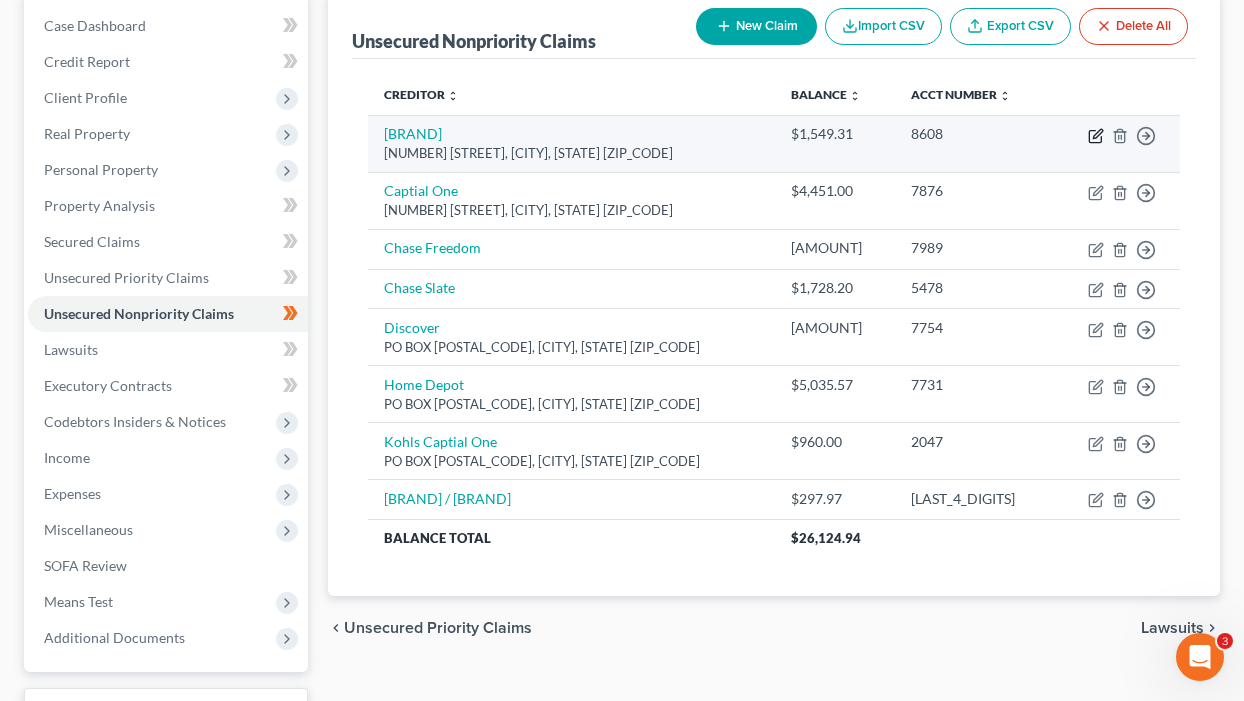 click 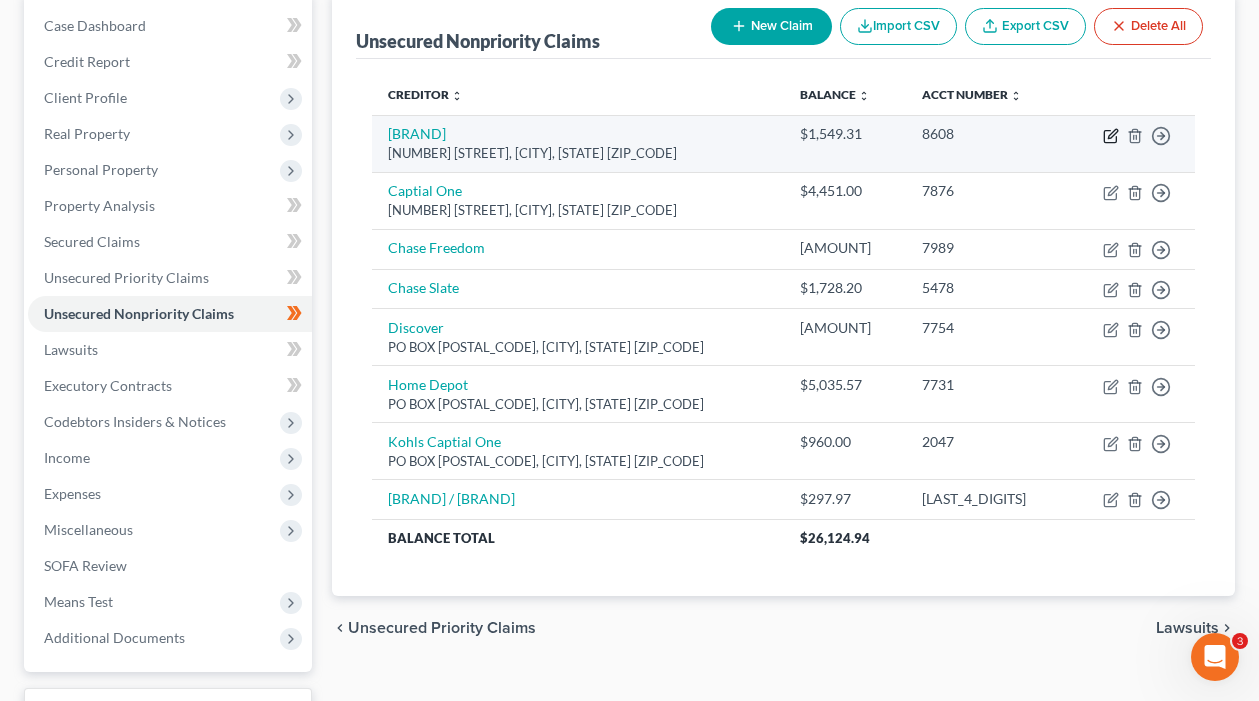 select on "18" 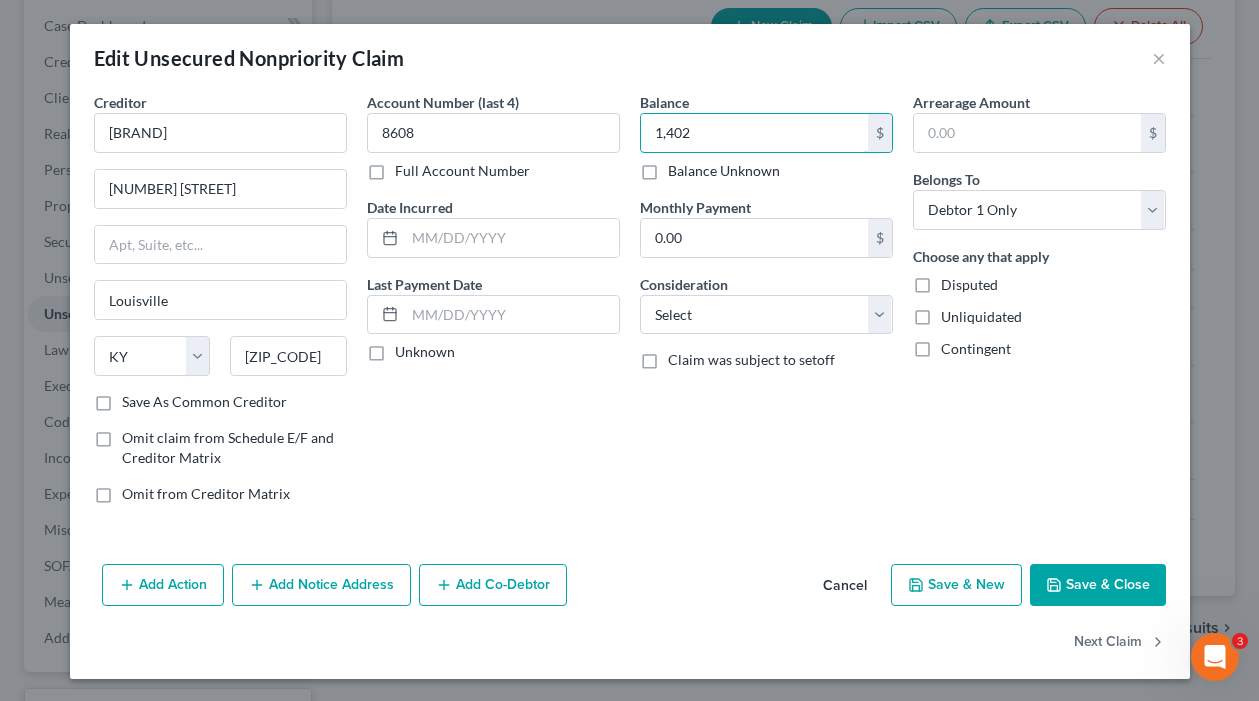 type on "1,402" 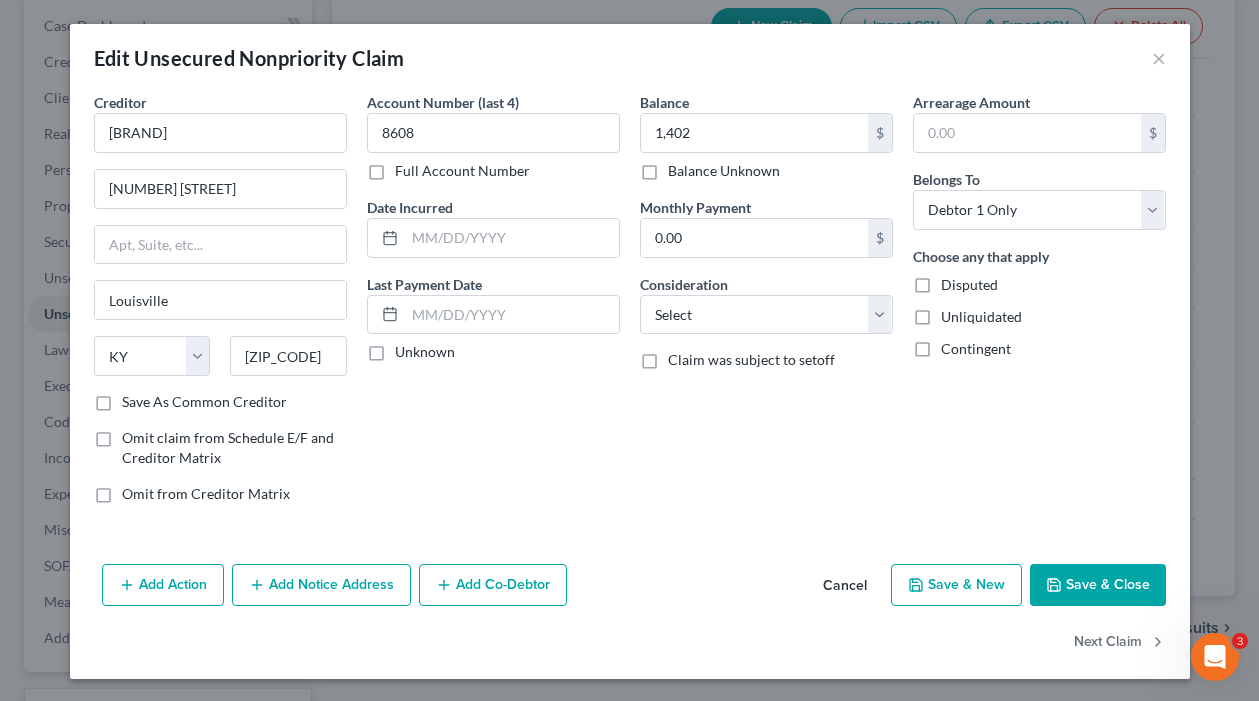 click on "Save & New" at bounding box center (956, 585) 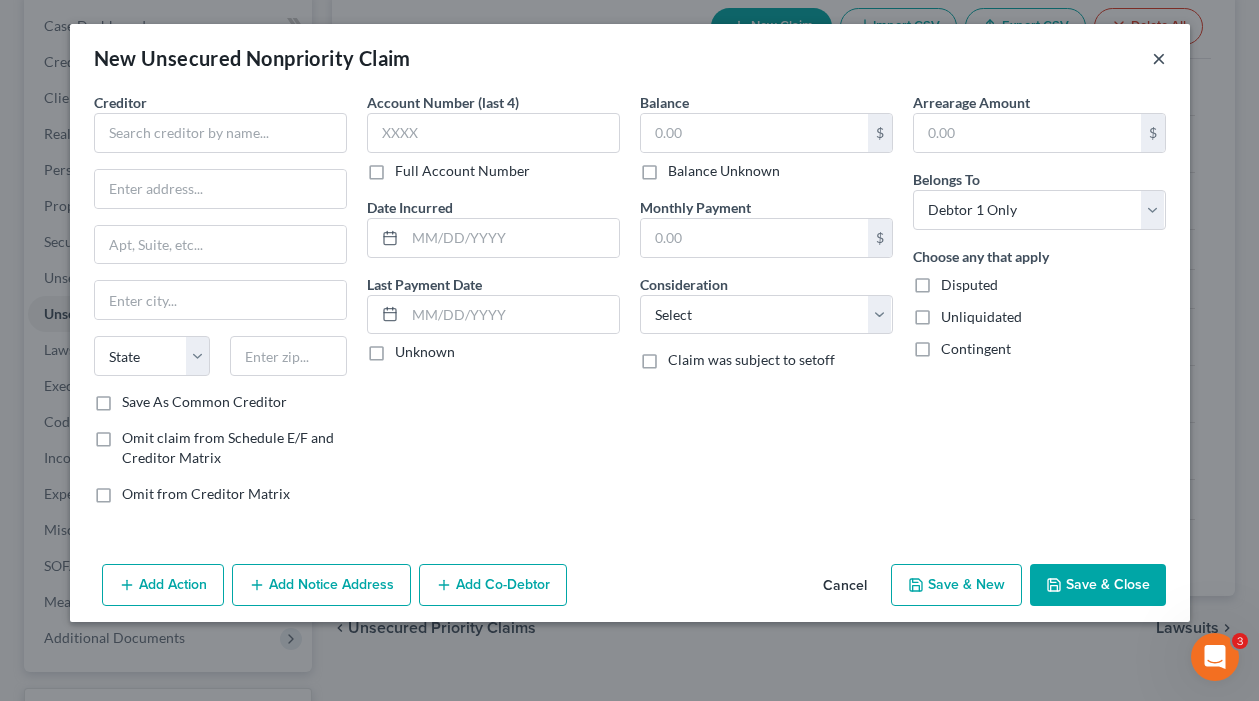 drag, startPoint x: 1090, startPoint y: 580, endPoint x: 1161, endPoint y: 56, distance: 528.7882 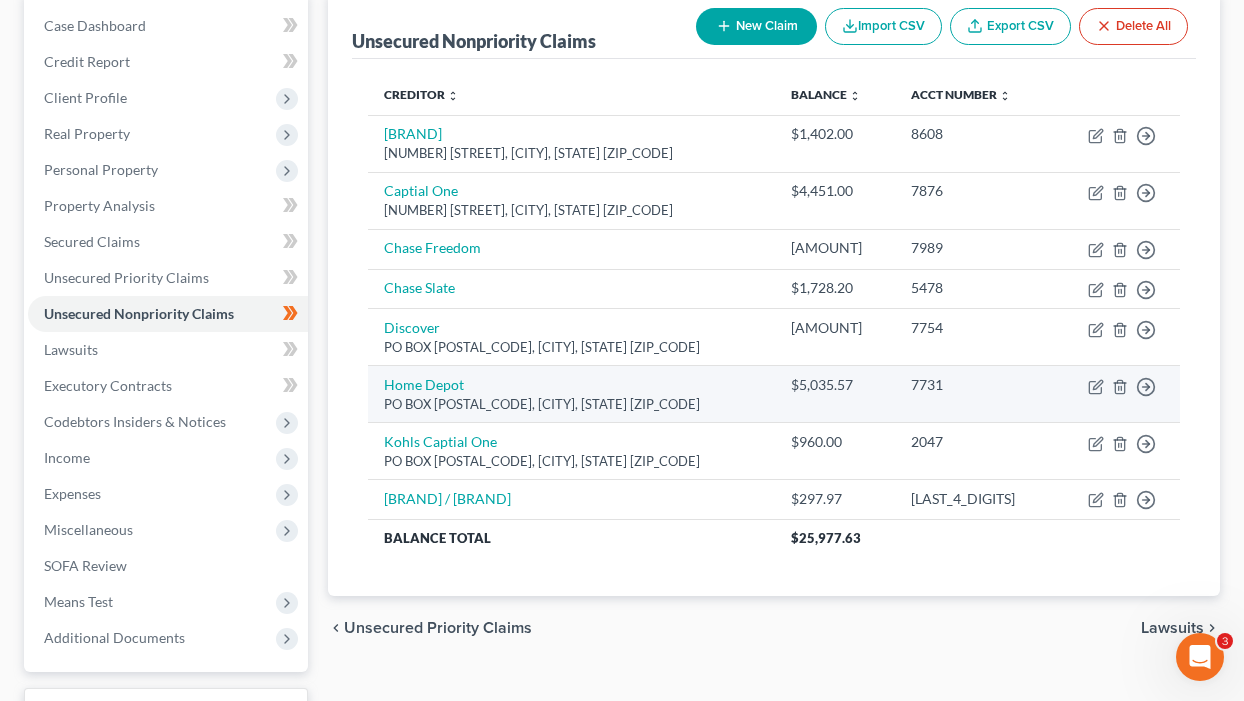 click on "[BRAND] PO BOX [POSTAL_CODE], [CITY], [STATE] [ZIP_CODE]" at bounding box center (571, 394) 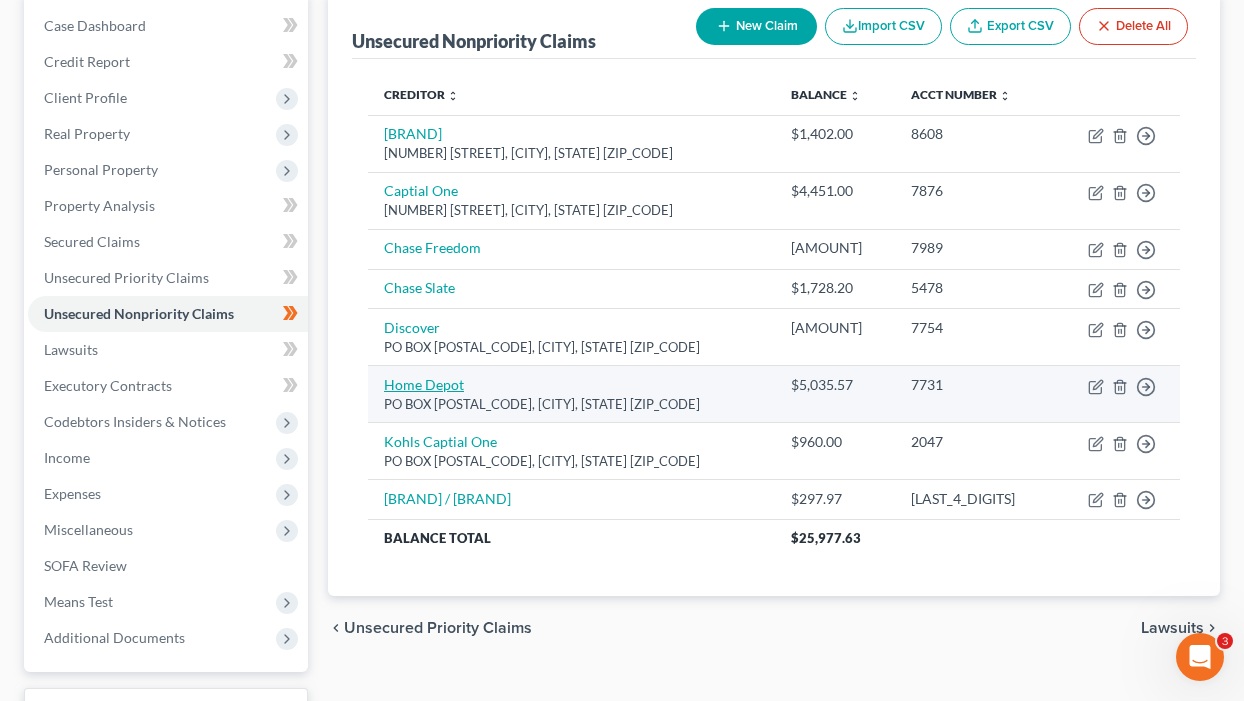 click on "Home Depot" at bounding box center (424, 384) 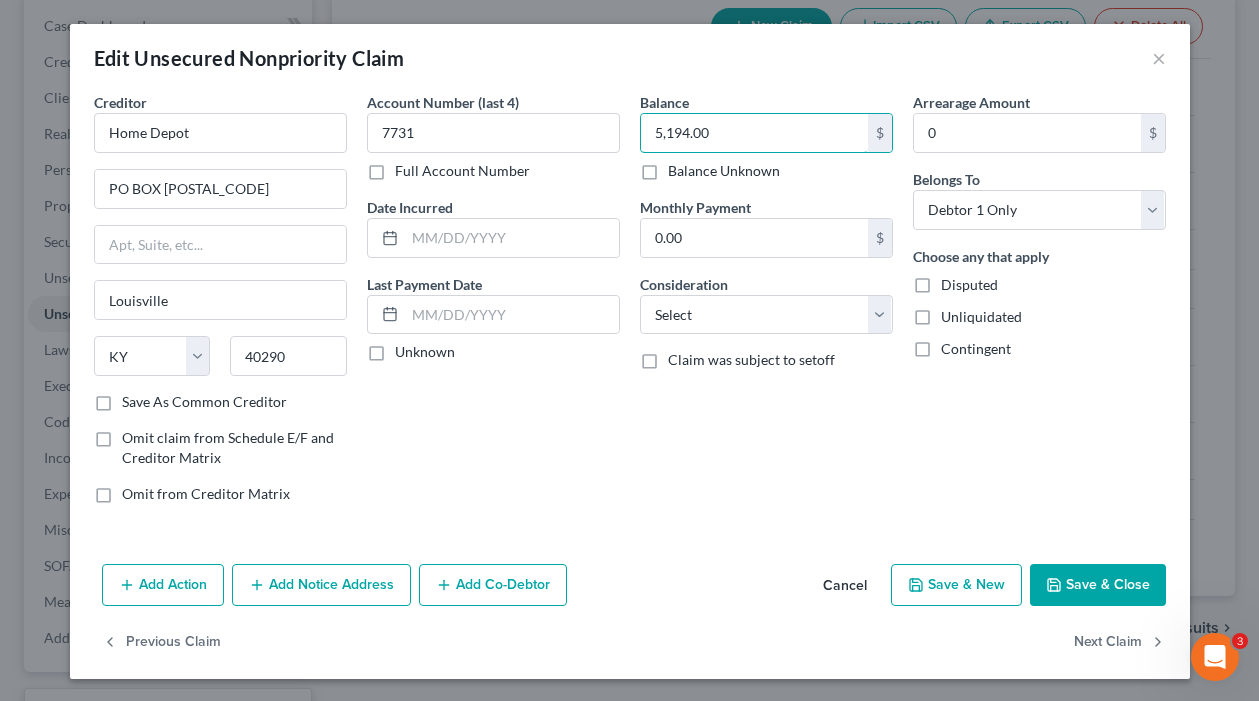 type on "5,194.00" 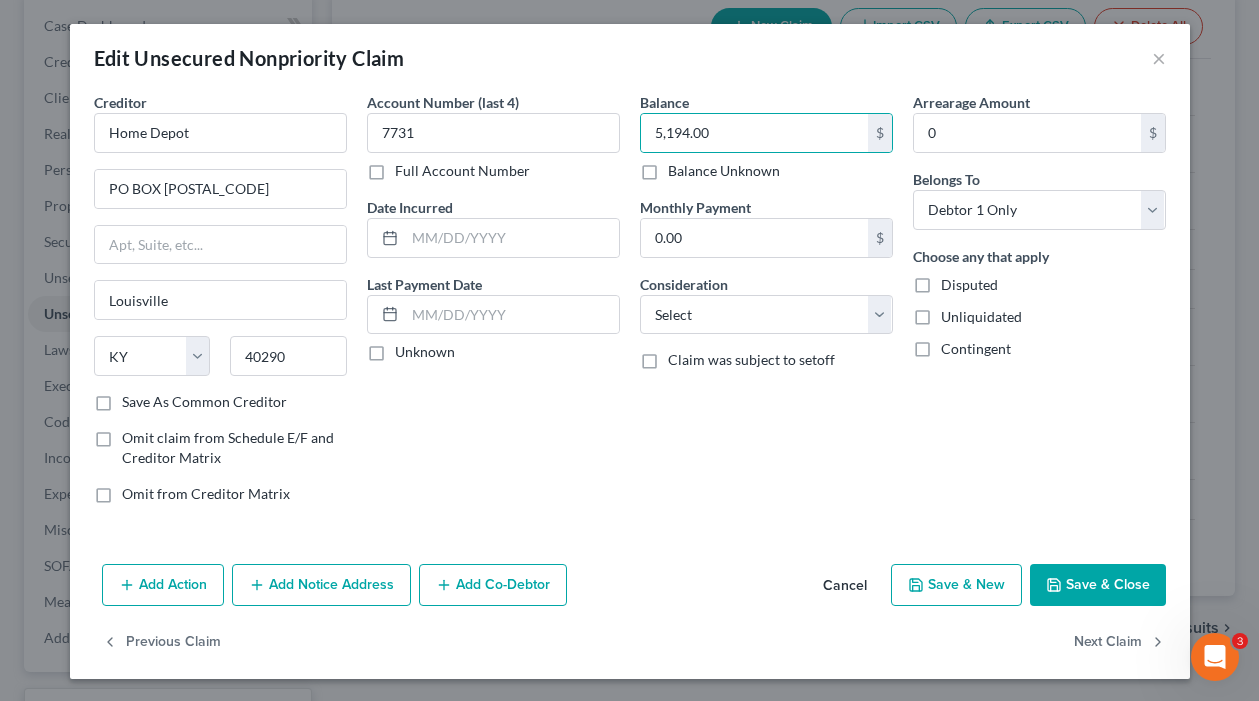 click on "Save & Close" at bounding box center (1098, 585) 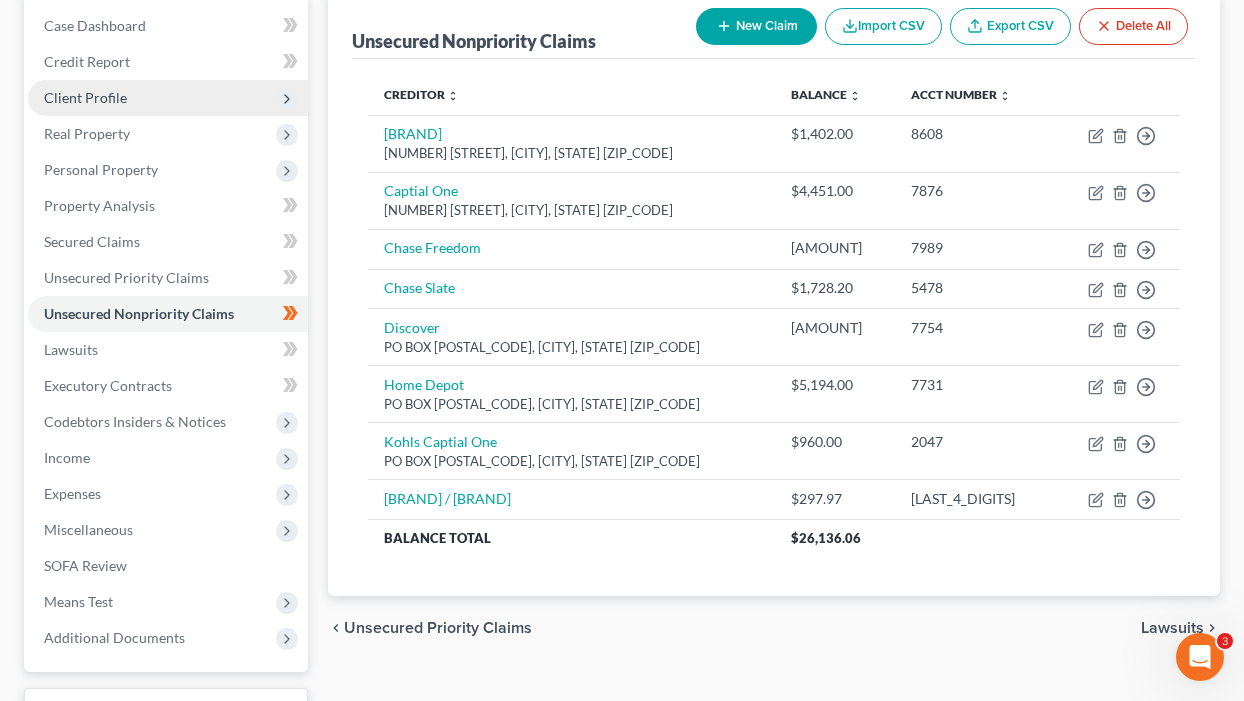 click on "Client Profile" at bounding box center (85, 97) 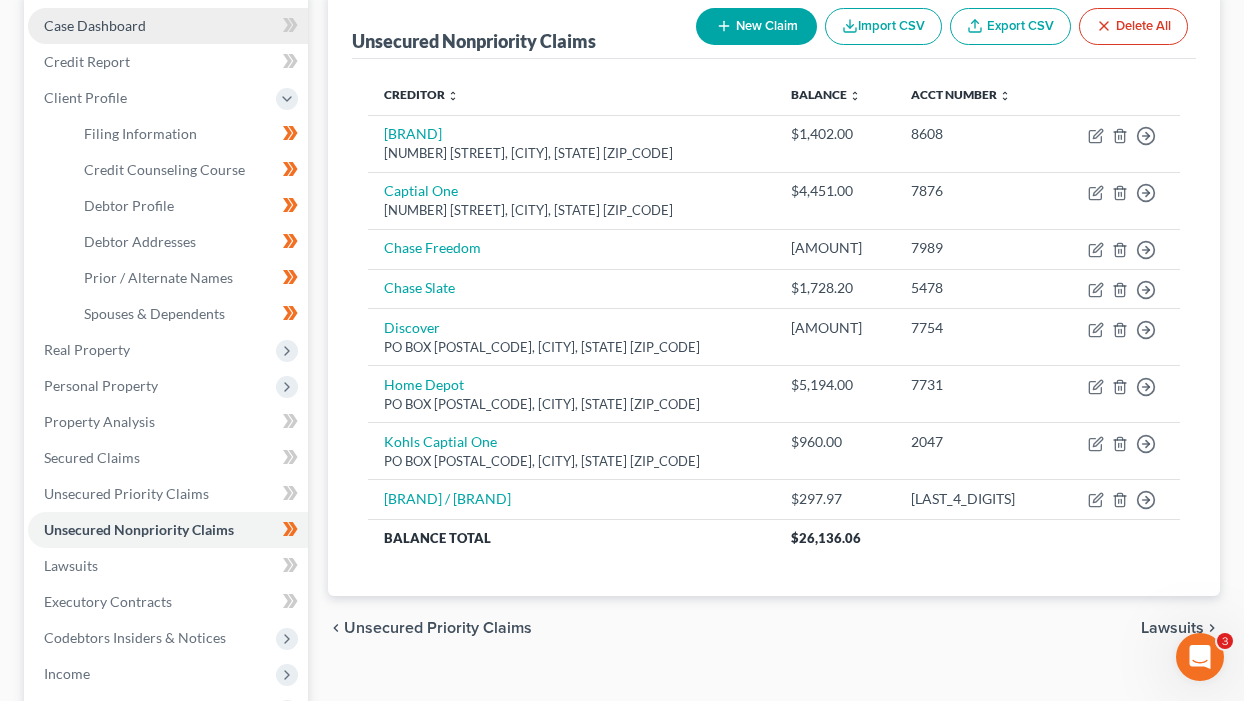 click on "Case Dashboard" at bounding box center (95, 25) 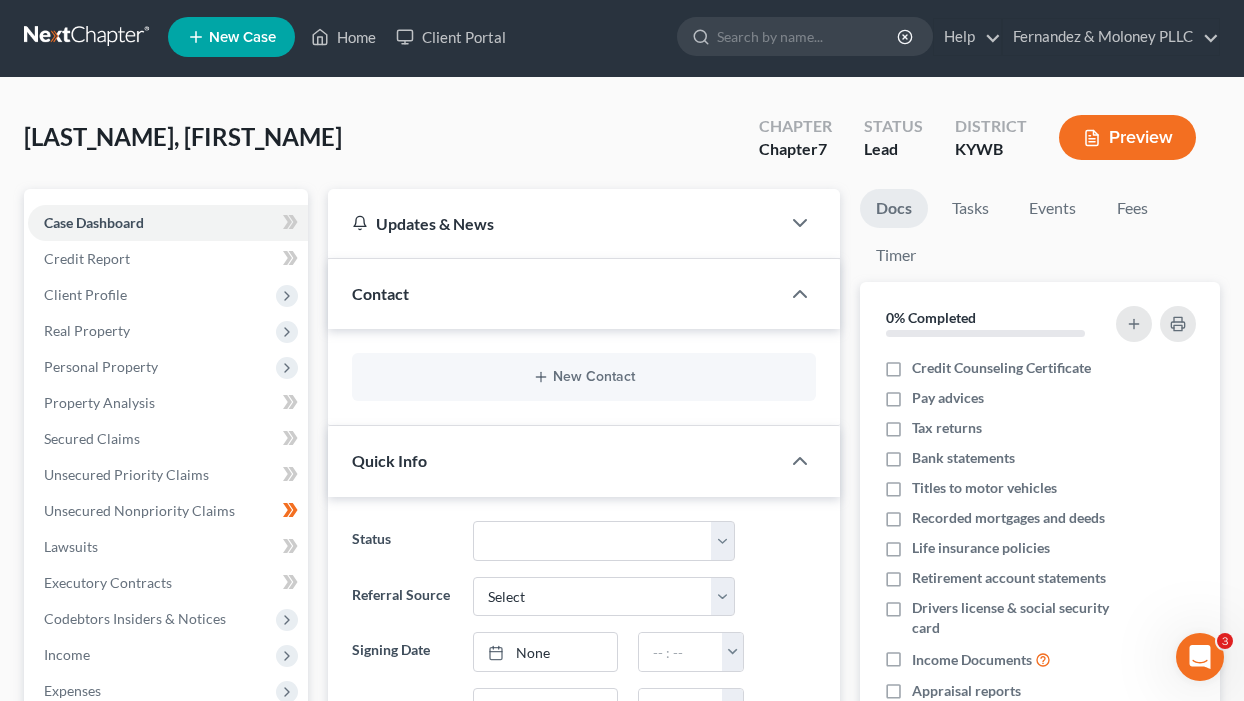 scroll, scrollTop: 0, scrollLeft: 0, axis: both 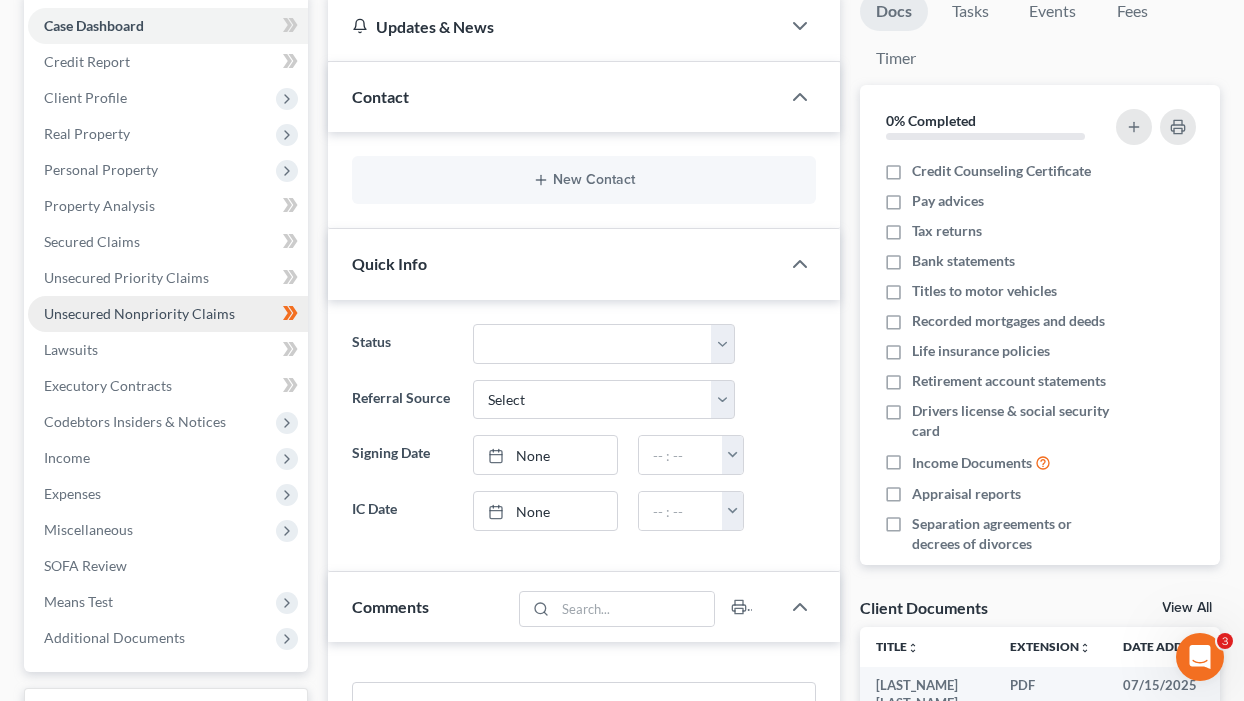 click on "Unsecured Nonpriority Claims" at bounding box center (139, 313) 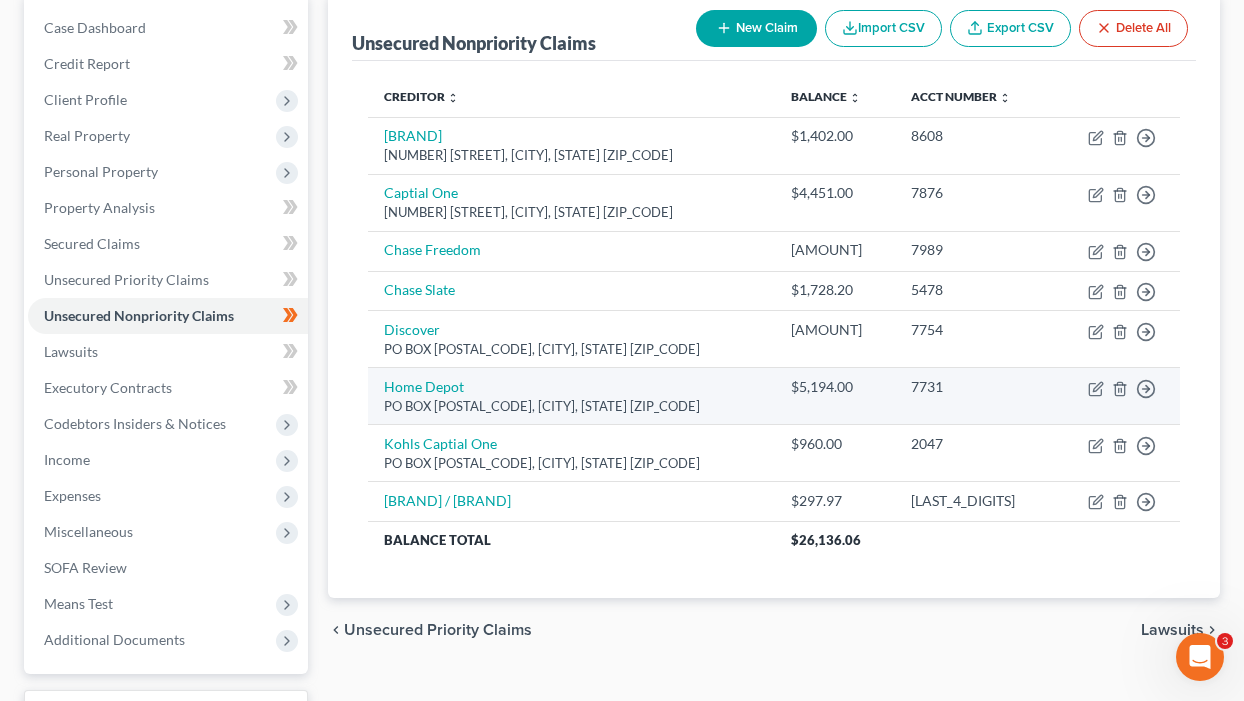 scroll, scrollTop: 200, scrollLeft: 0, axis: vertical 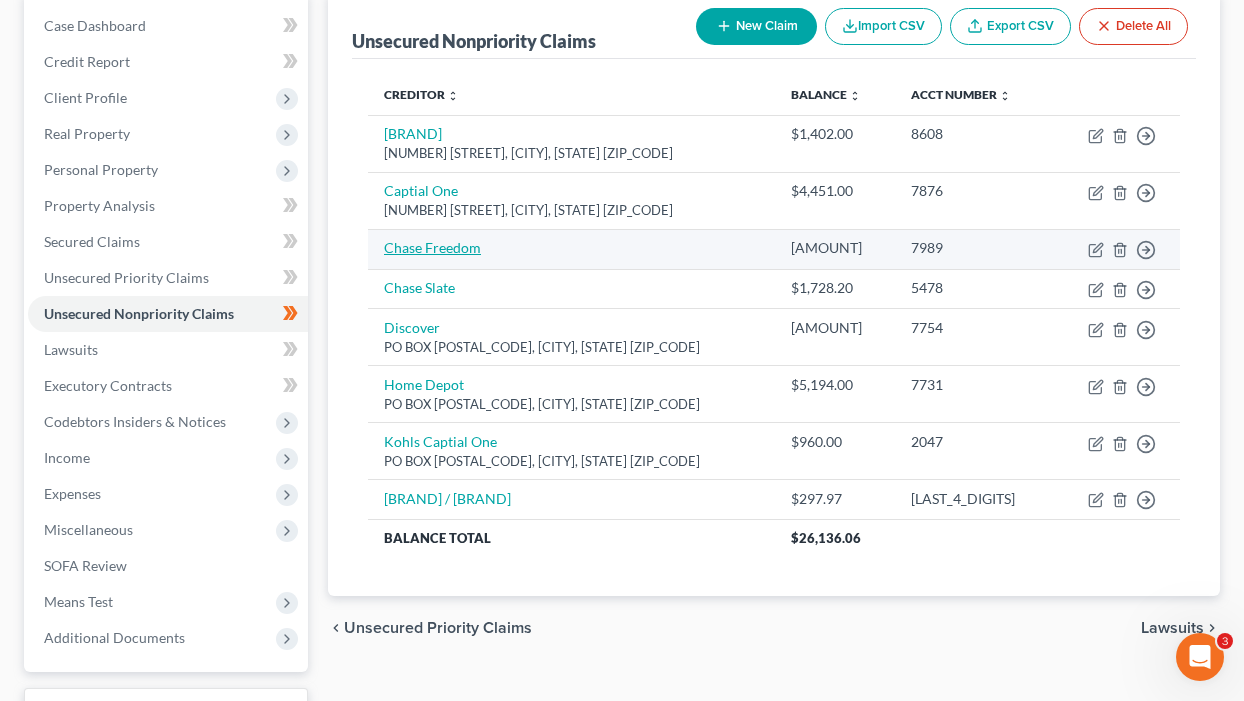 click on "Chase Freedom" at bounding box center (432, 247) 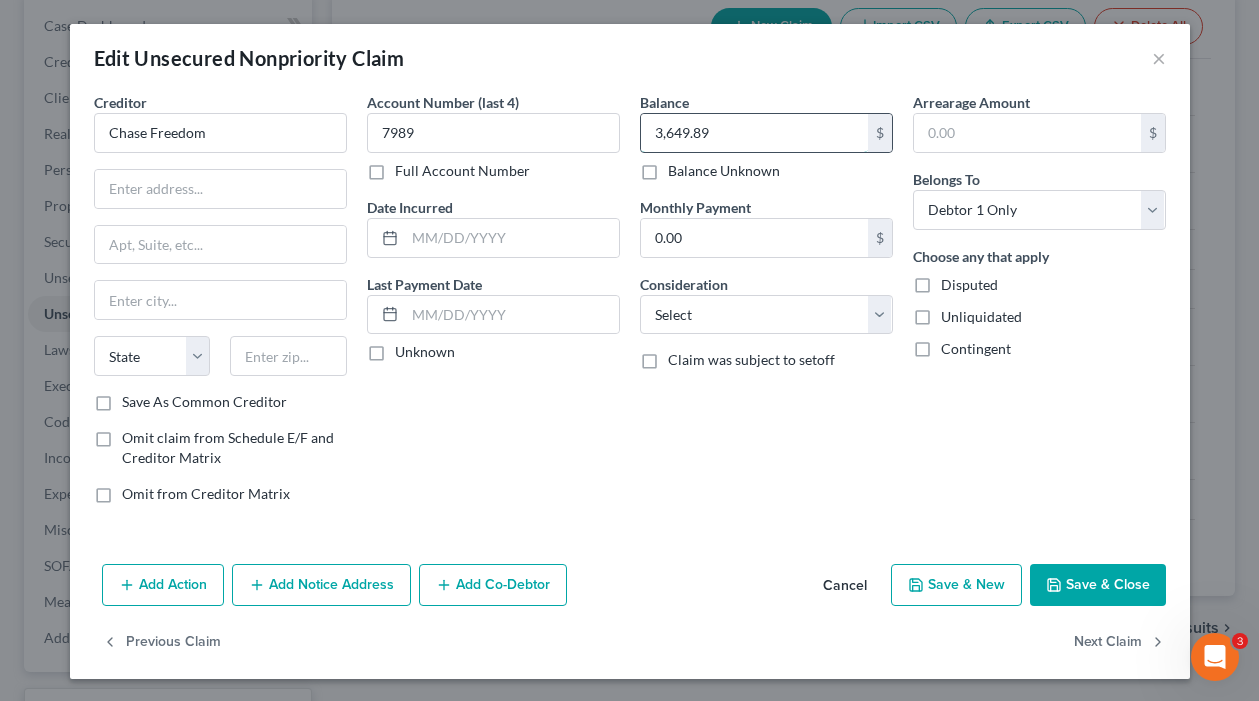 click on "3,649.89" at bounding box center (754, 133) 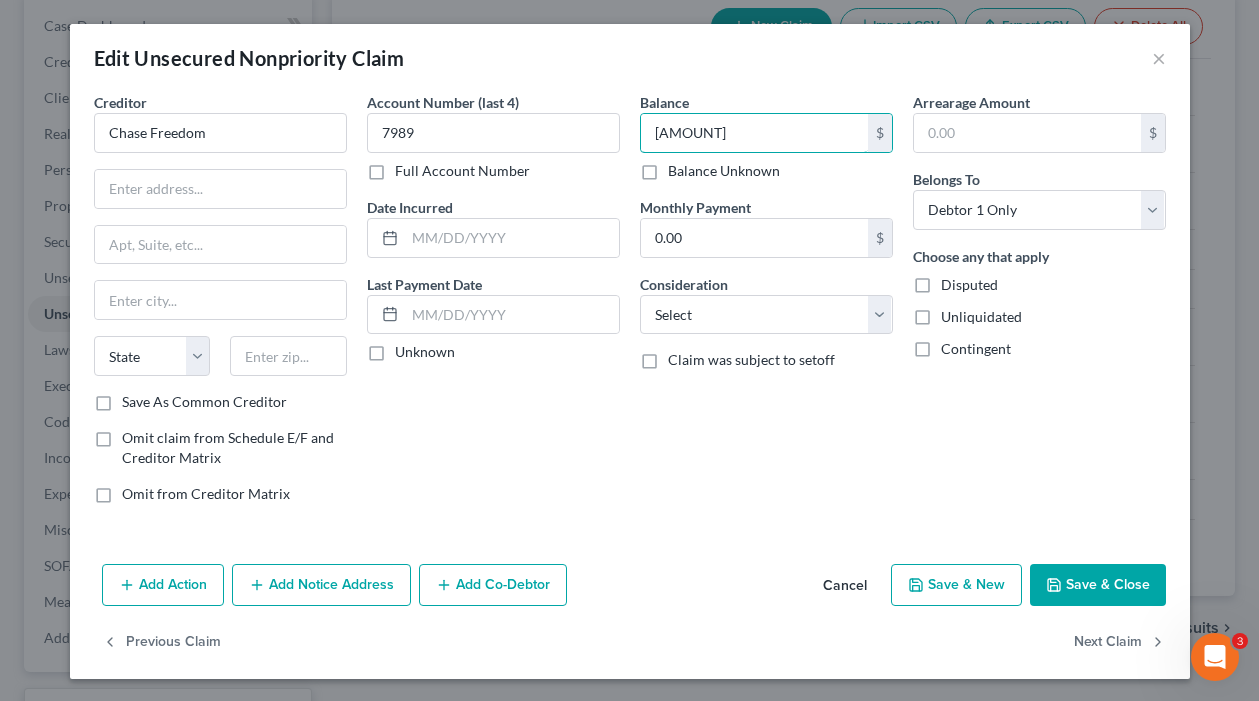 type on "[AMOUNT]" 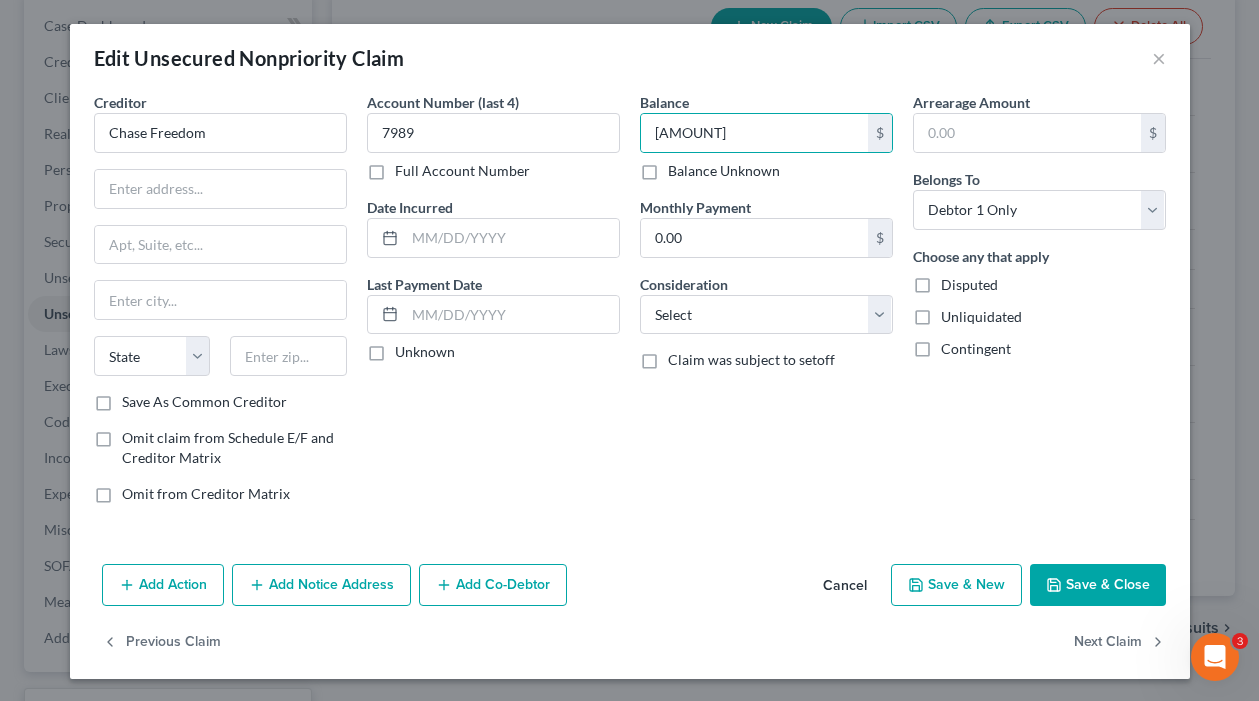 click on "Save & Close" at bounding box center (1098, 585) 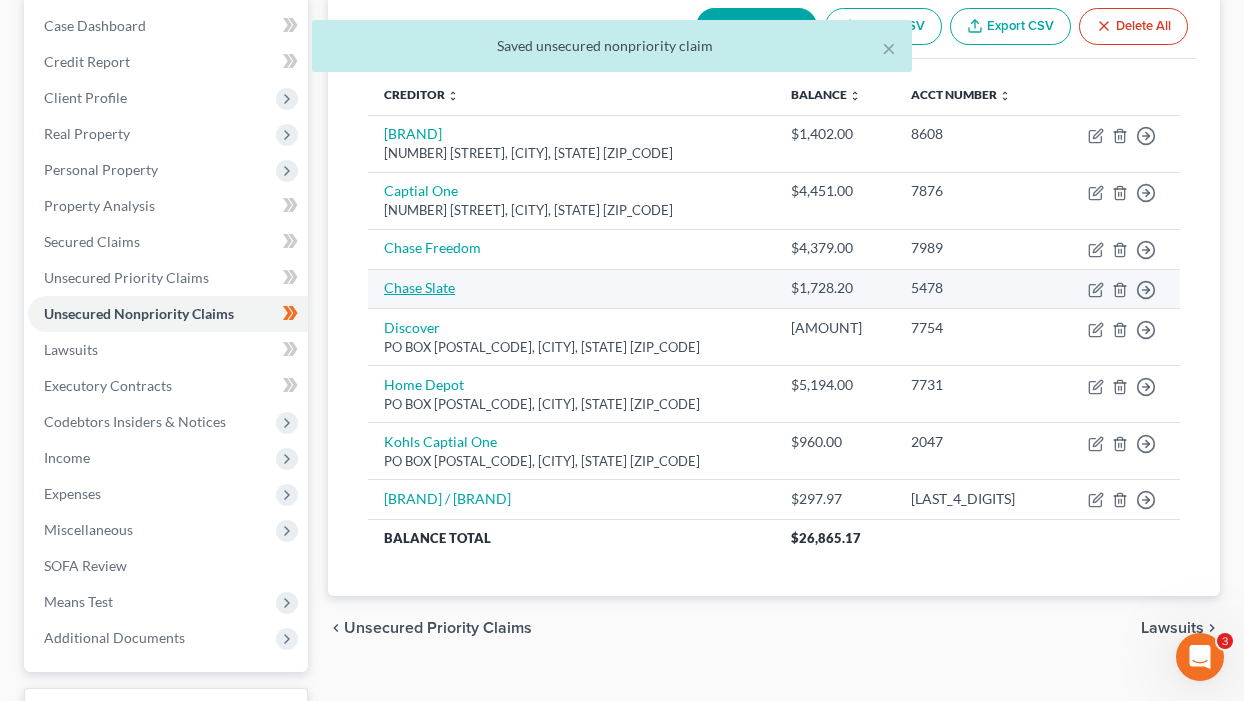 click on "Chase Slate" at bounding box center (419, 287) 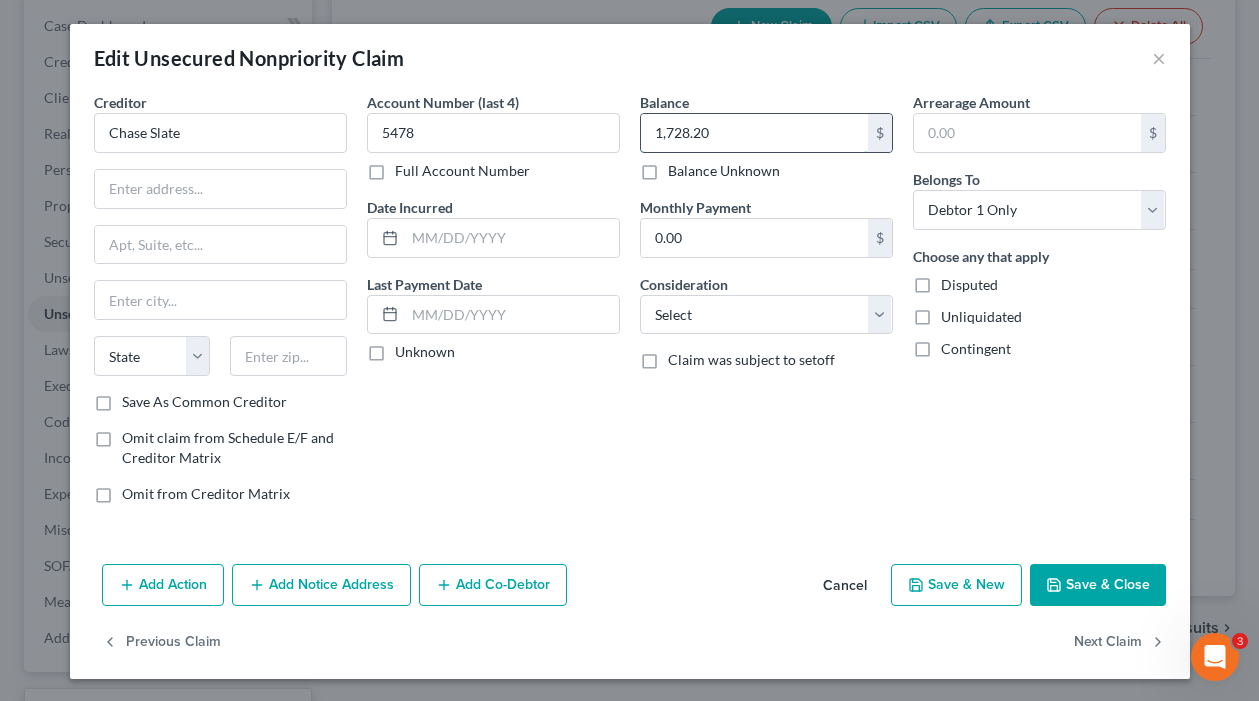 click on "1,728.20" at bounding box center (754, 133) 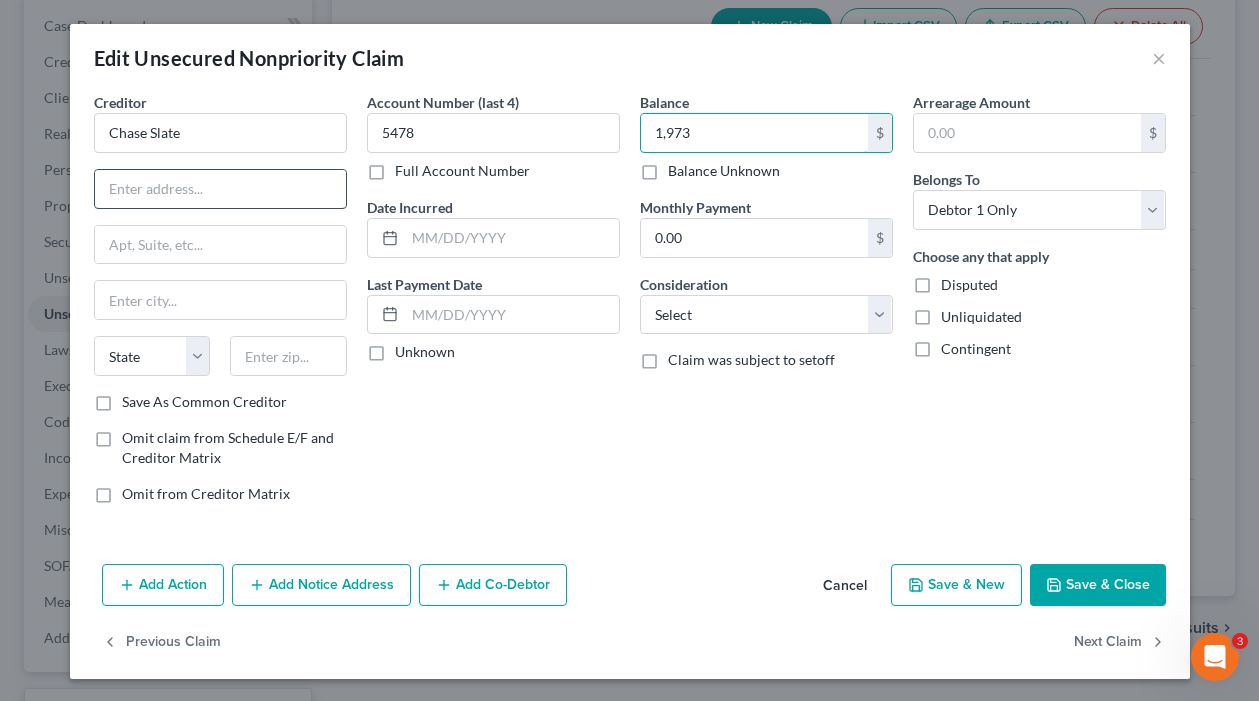 type on "1,973" 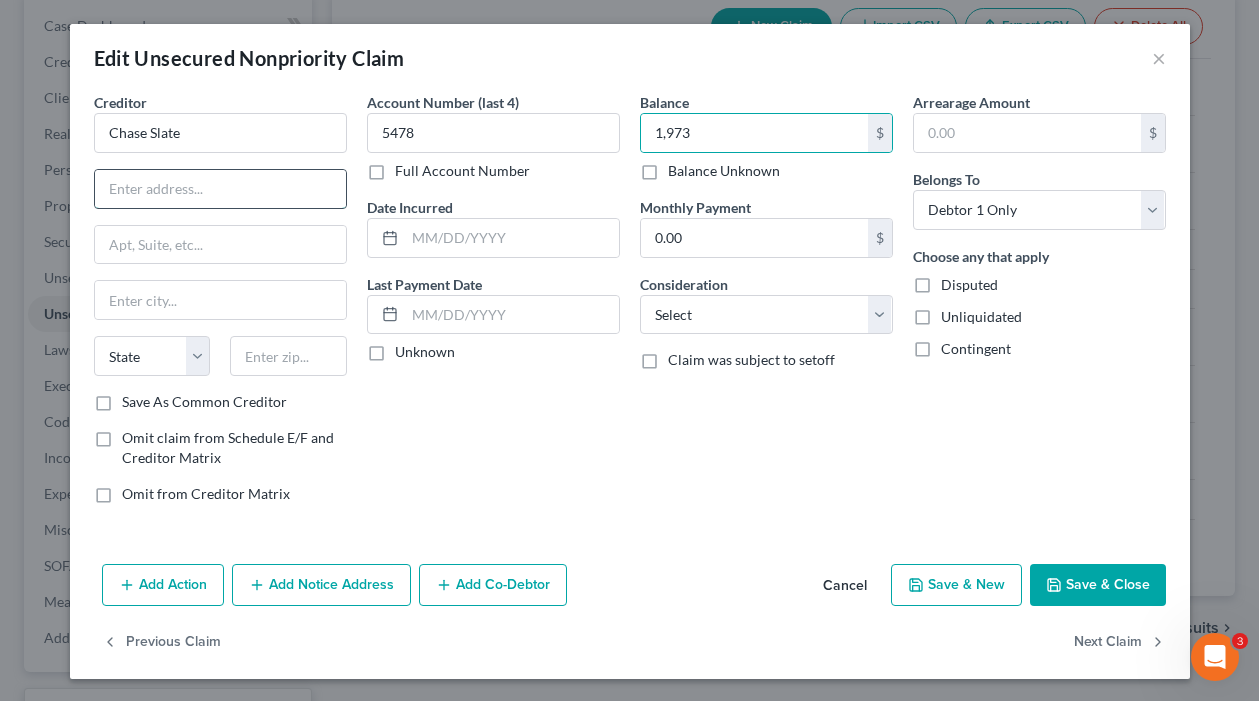 click at bounding box center [220, 189] 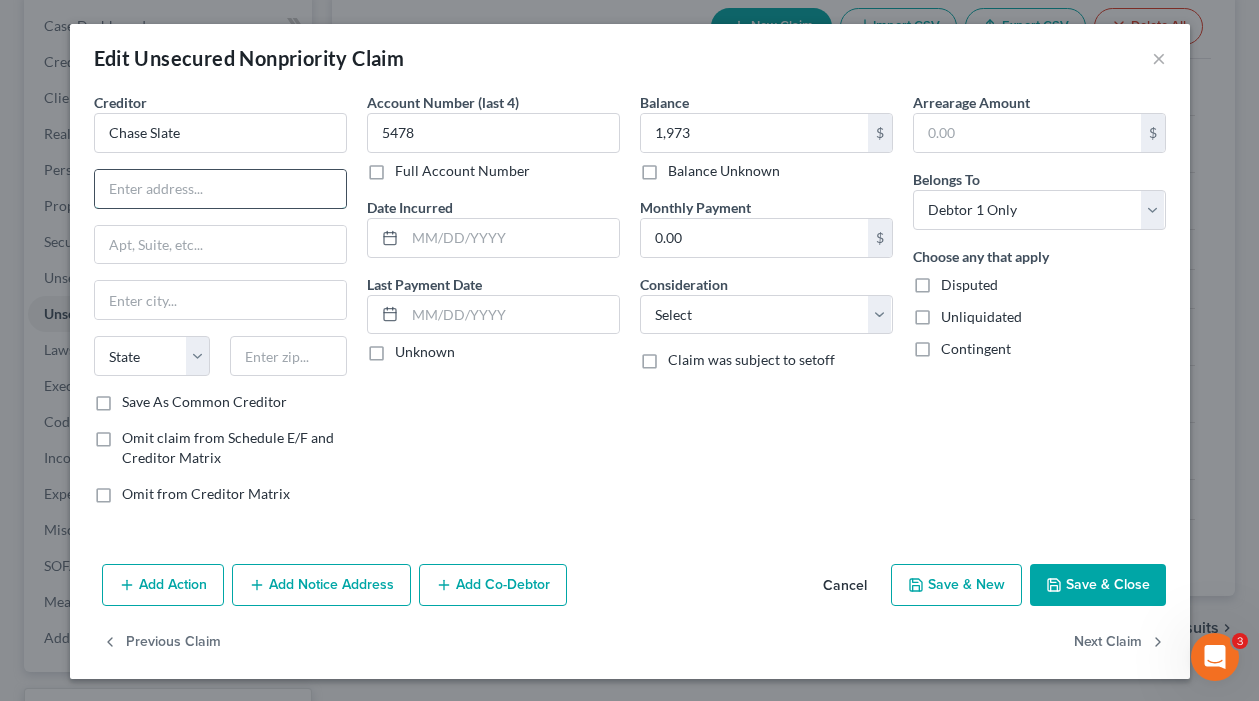 click at bounding box center [220, 189] 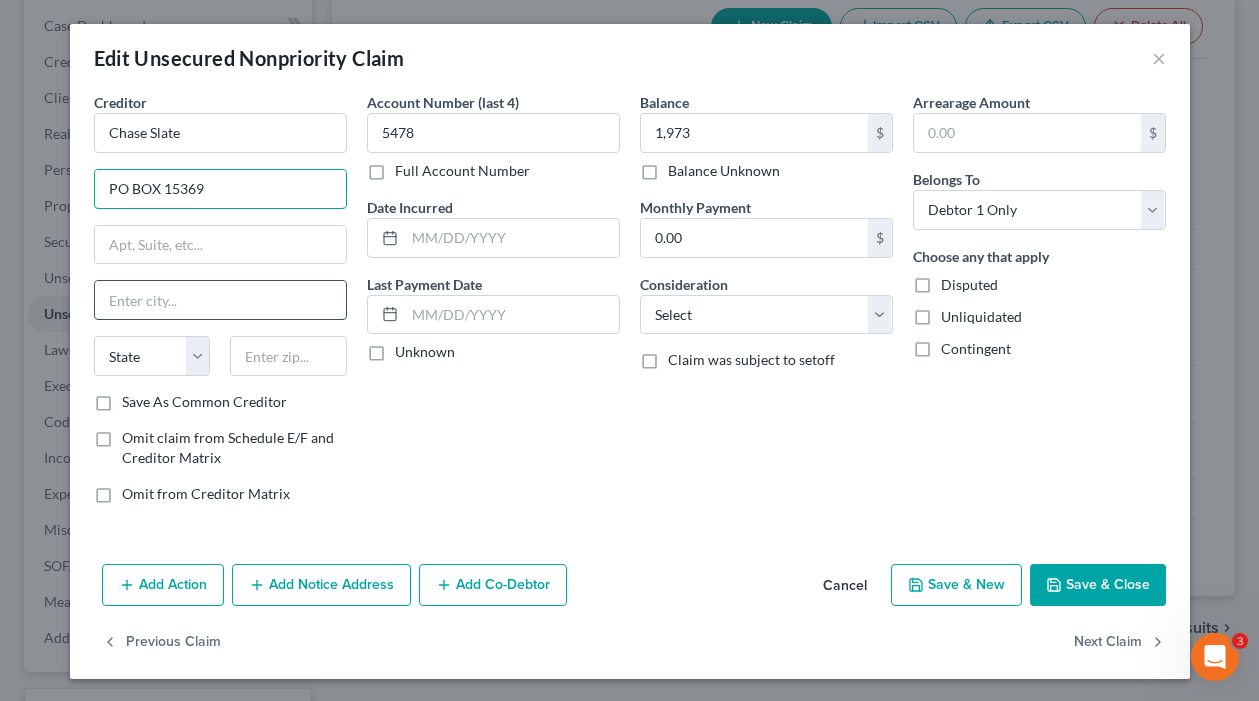 type on "PO BOX 15369" 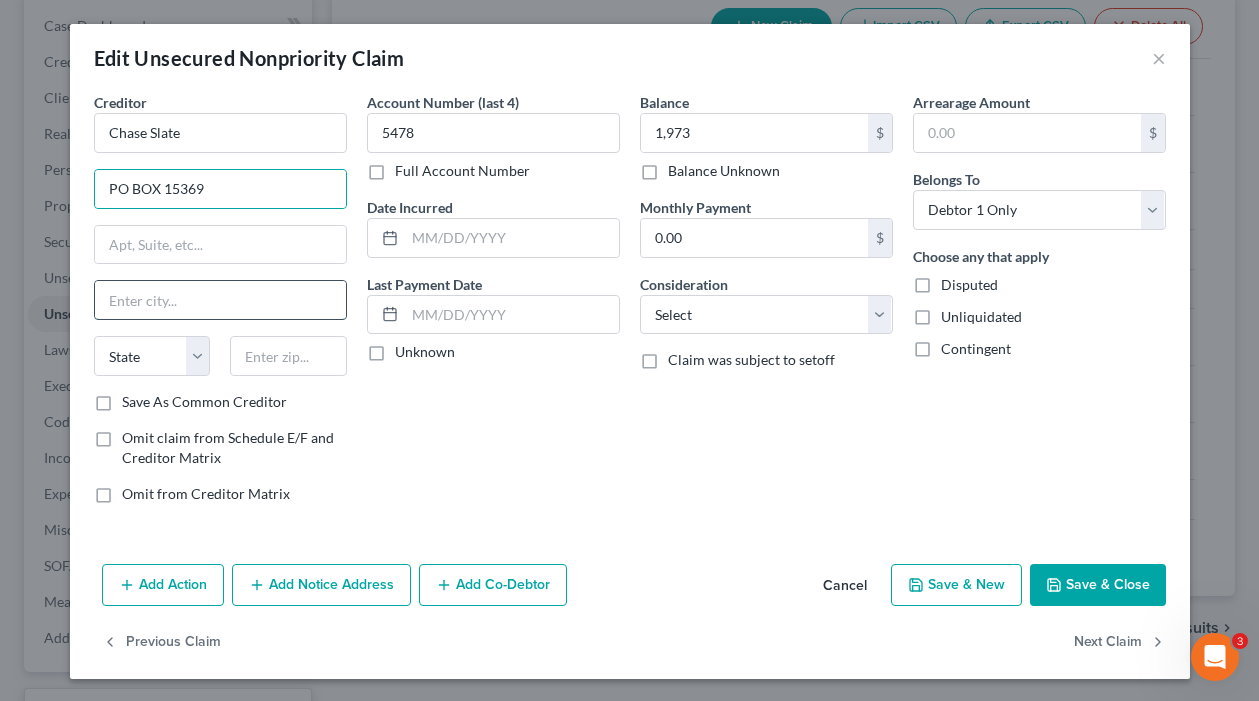click at bounding box center (220, 300) 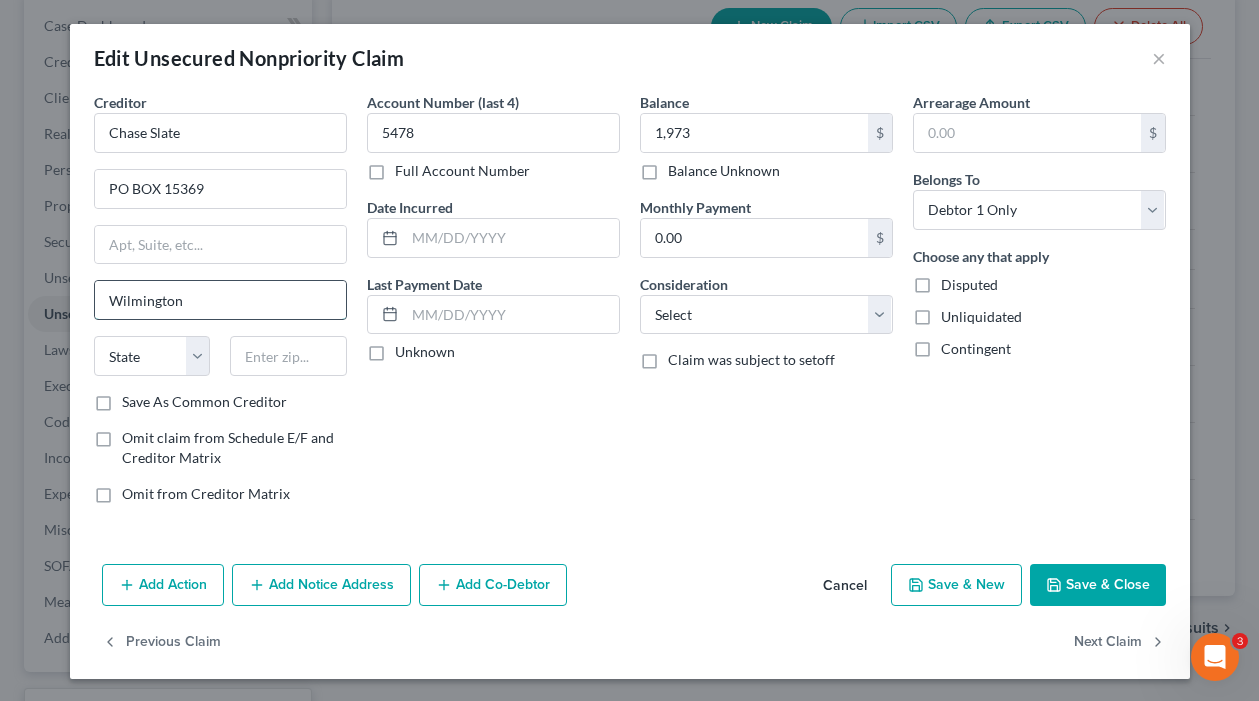 type on "Wilmington" 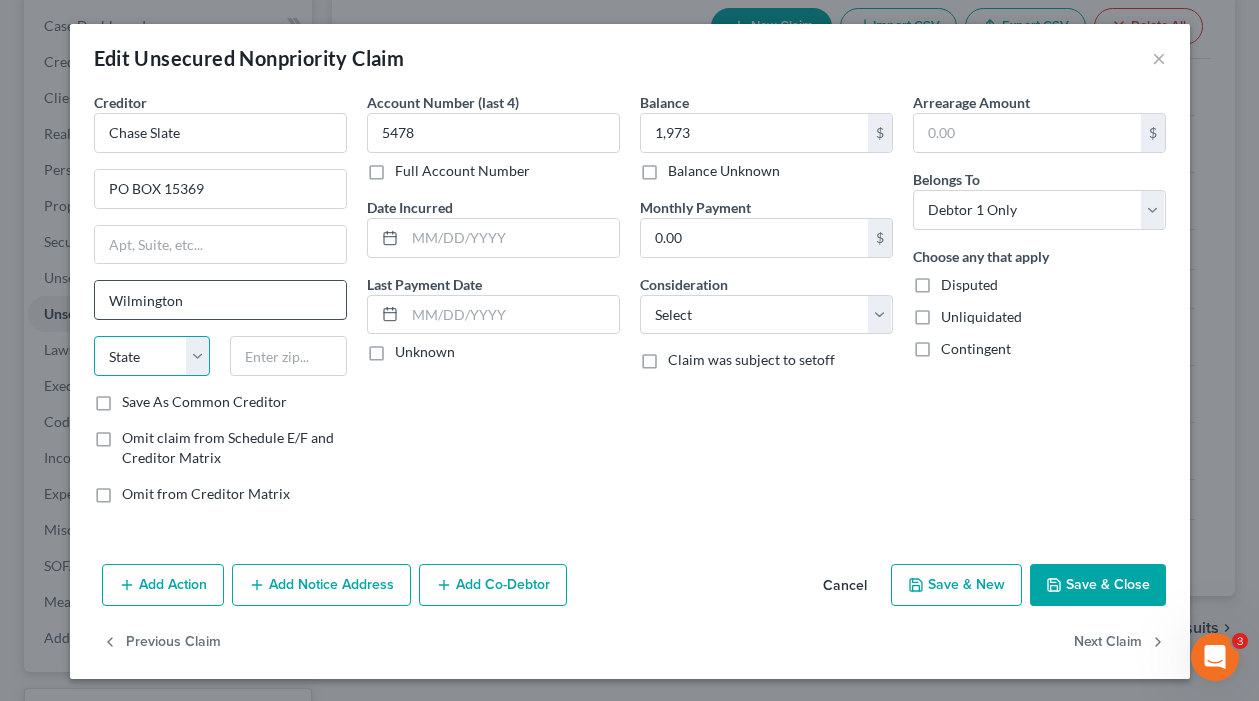 select on "7" 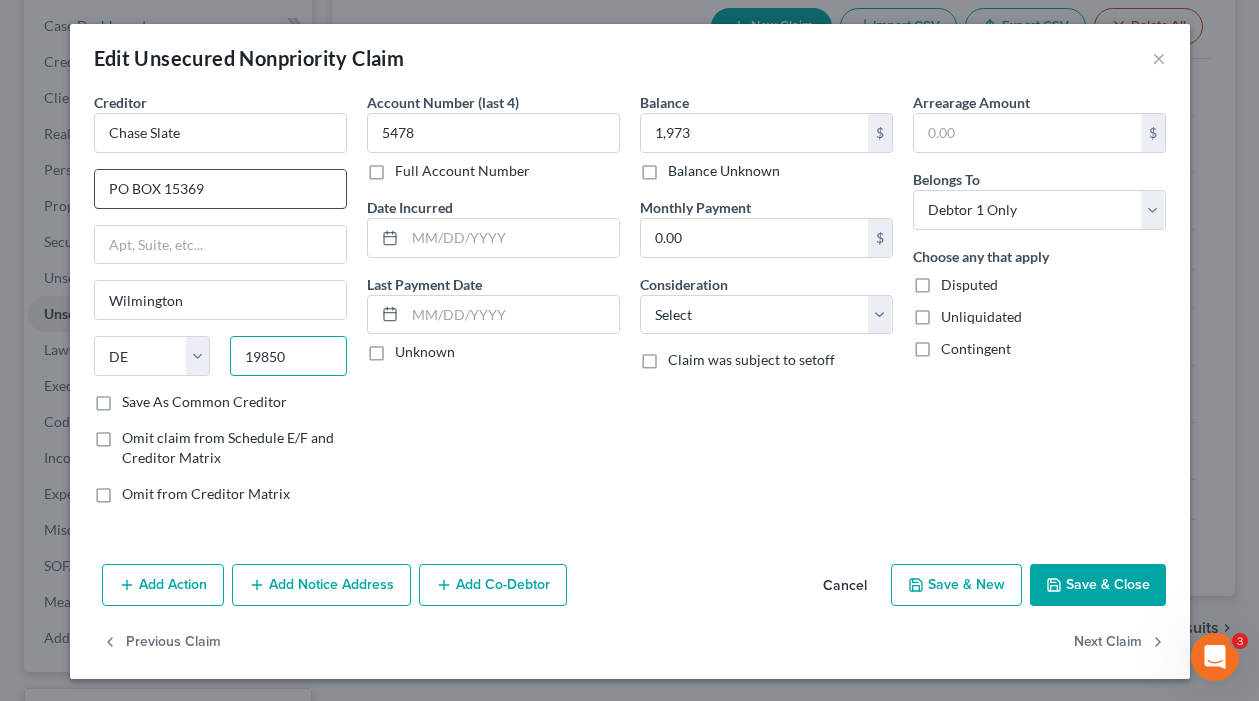 type on "19850" 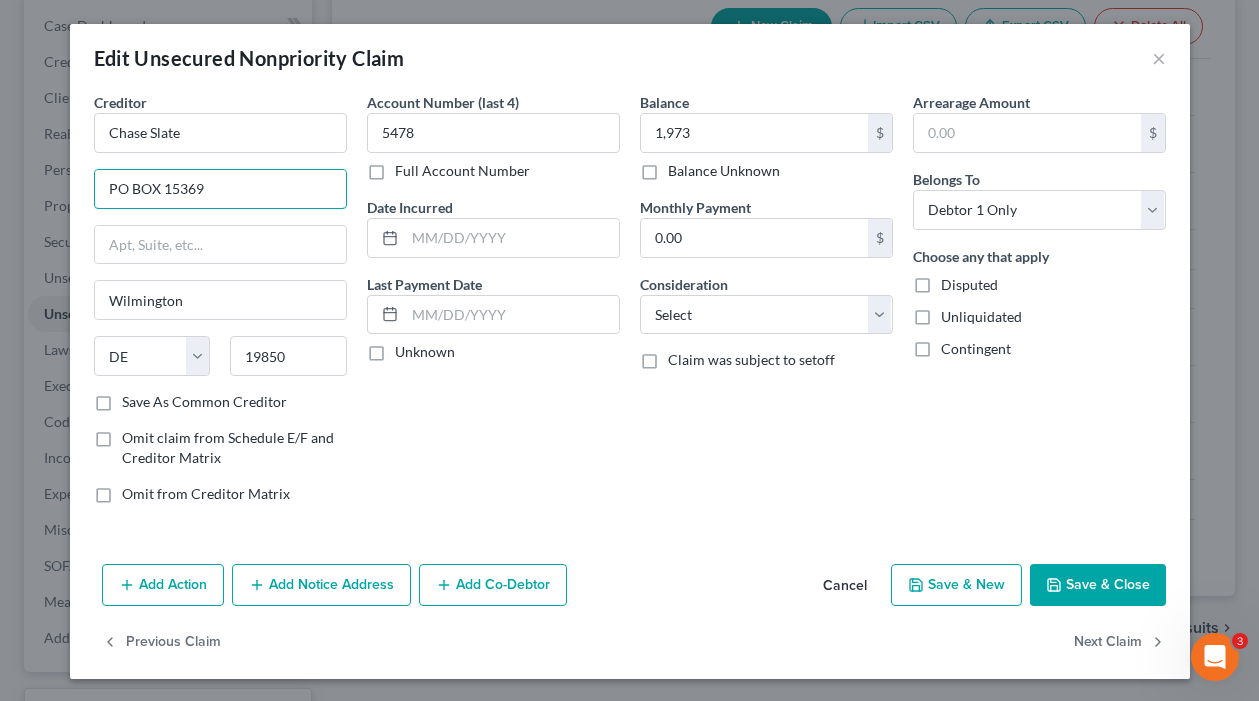 drag, startPoint x: 216, startPoint y: 197, endPoint x: 16, endPoint y: 181, distance: 200.63898 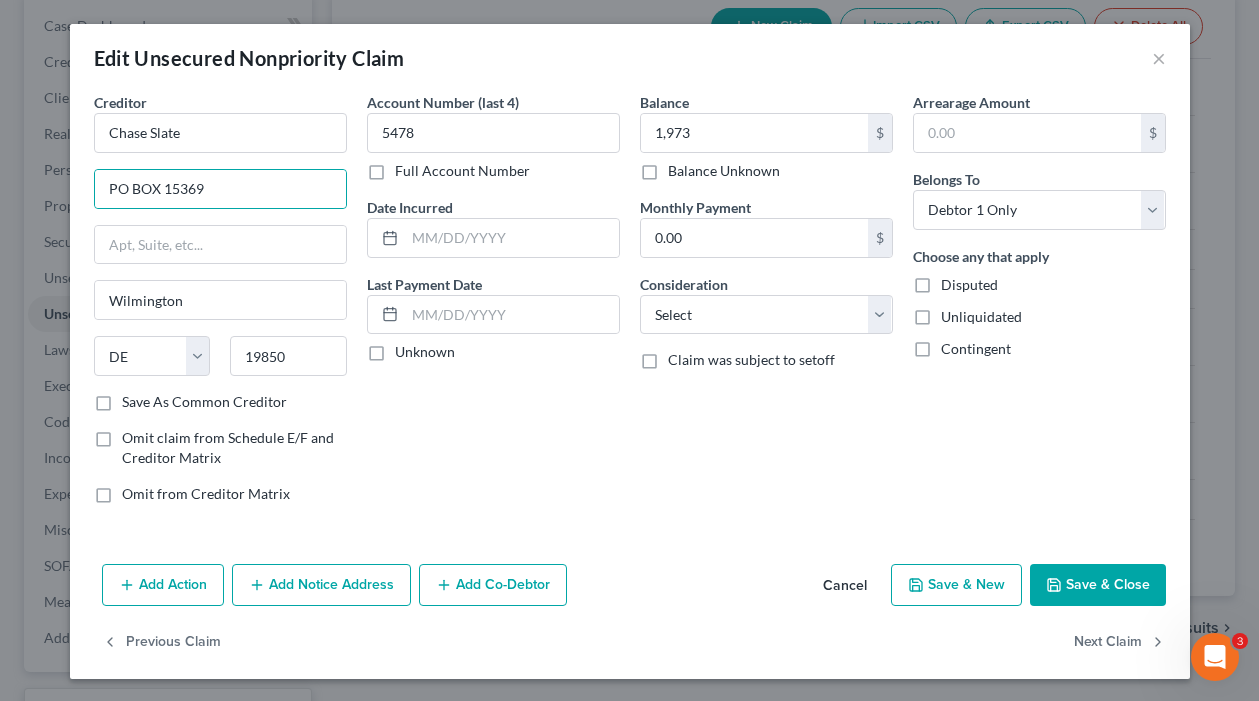 click on "Save & Close" at bounding box center [1098, 585] 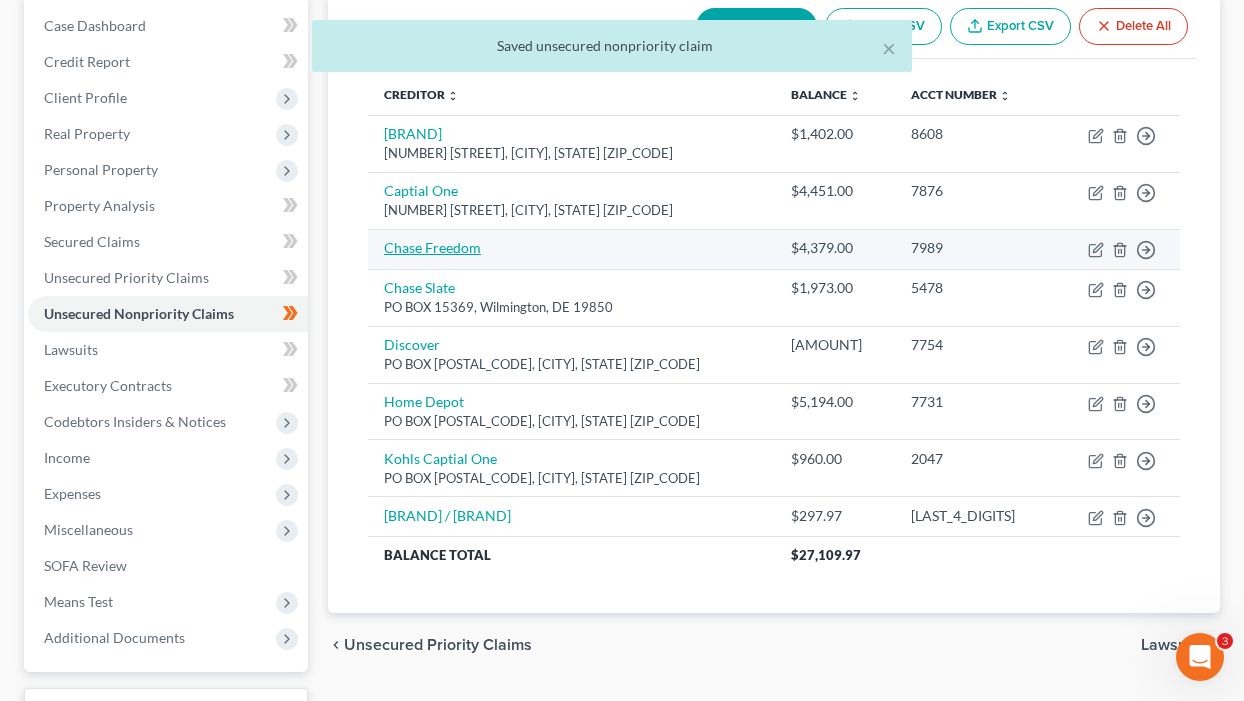 click on "Chase Freedom" at bounding box center (432, 247) 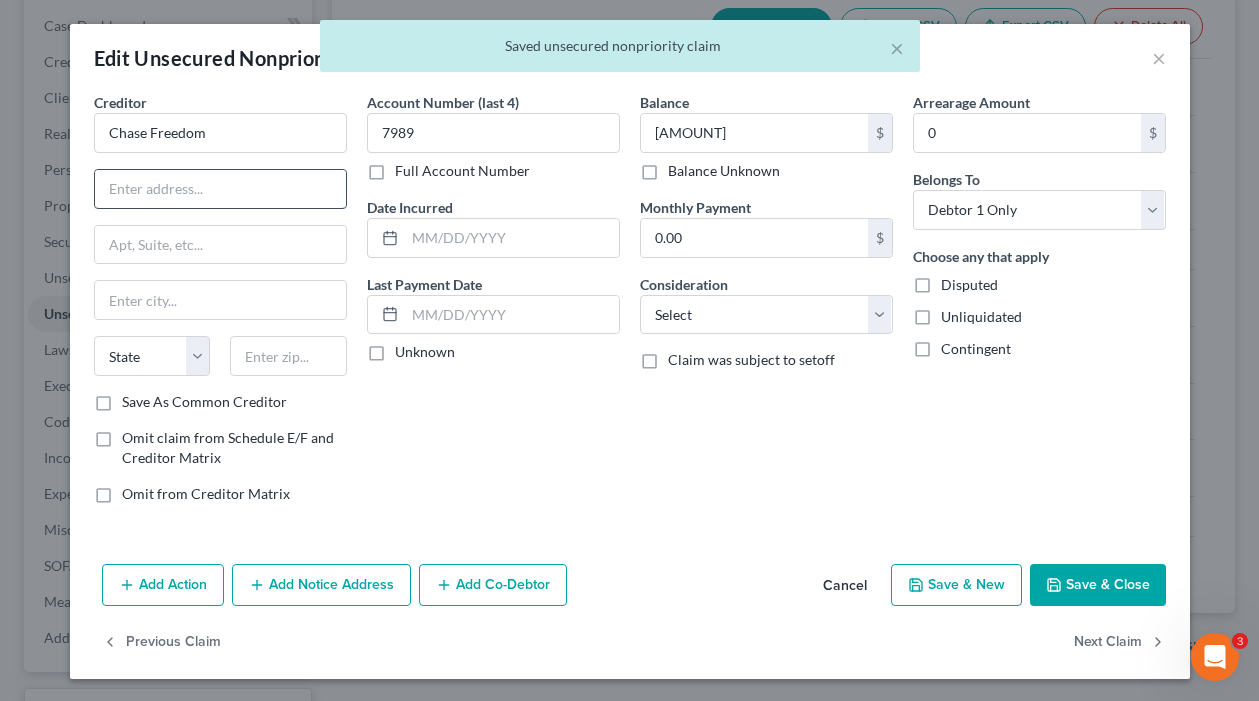 click at bounding box center [220, 189] 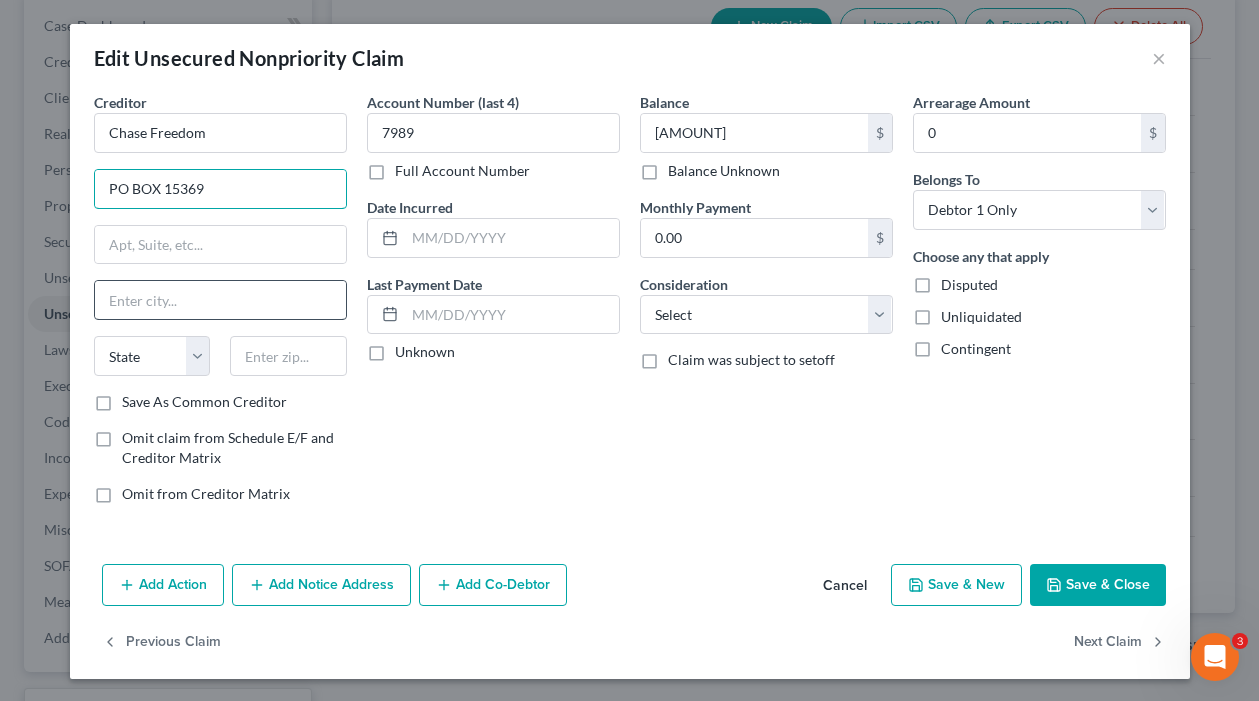 type on "PO BOX 15369" 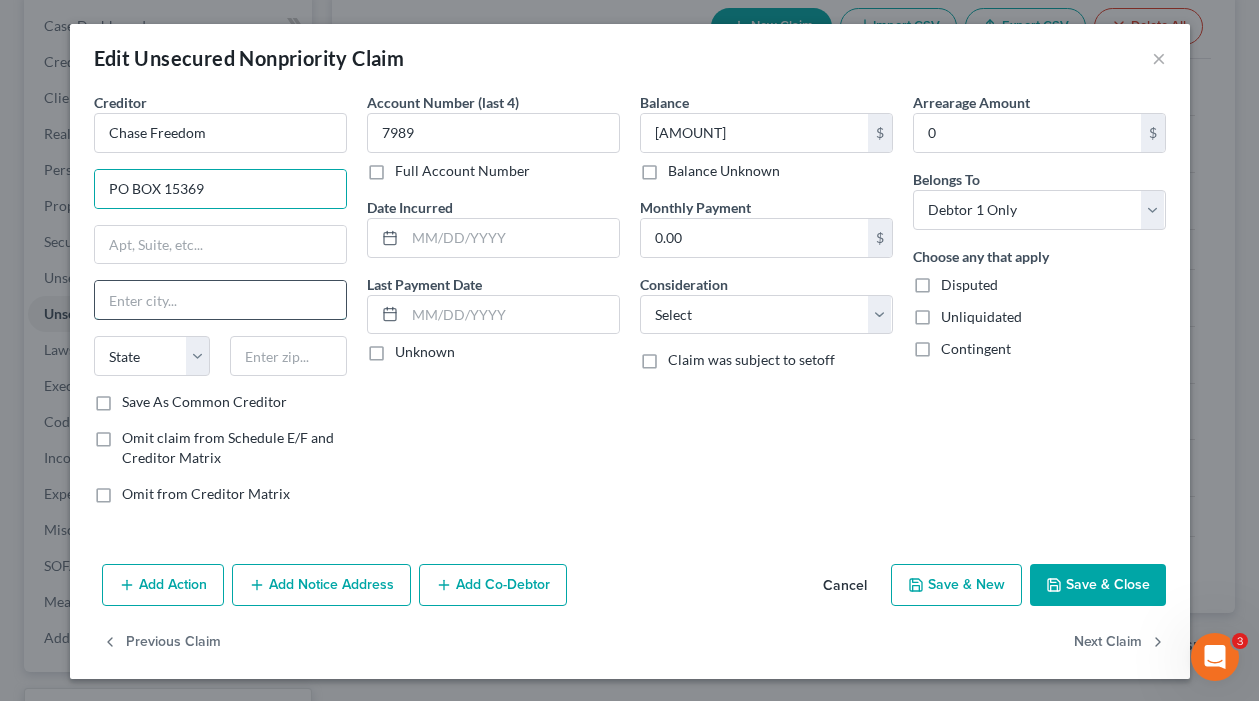 click at bounding box center (220, 300) 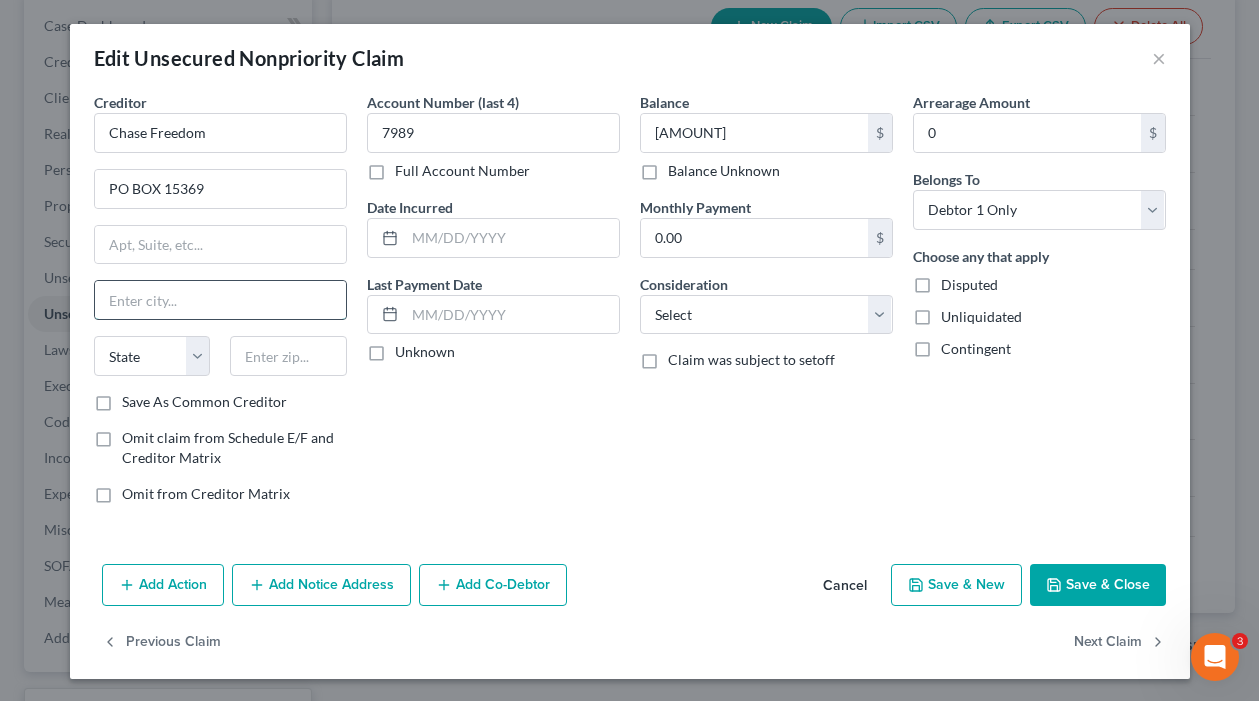 type on "Wilmington" 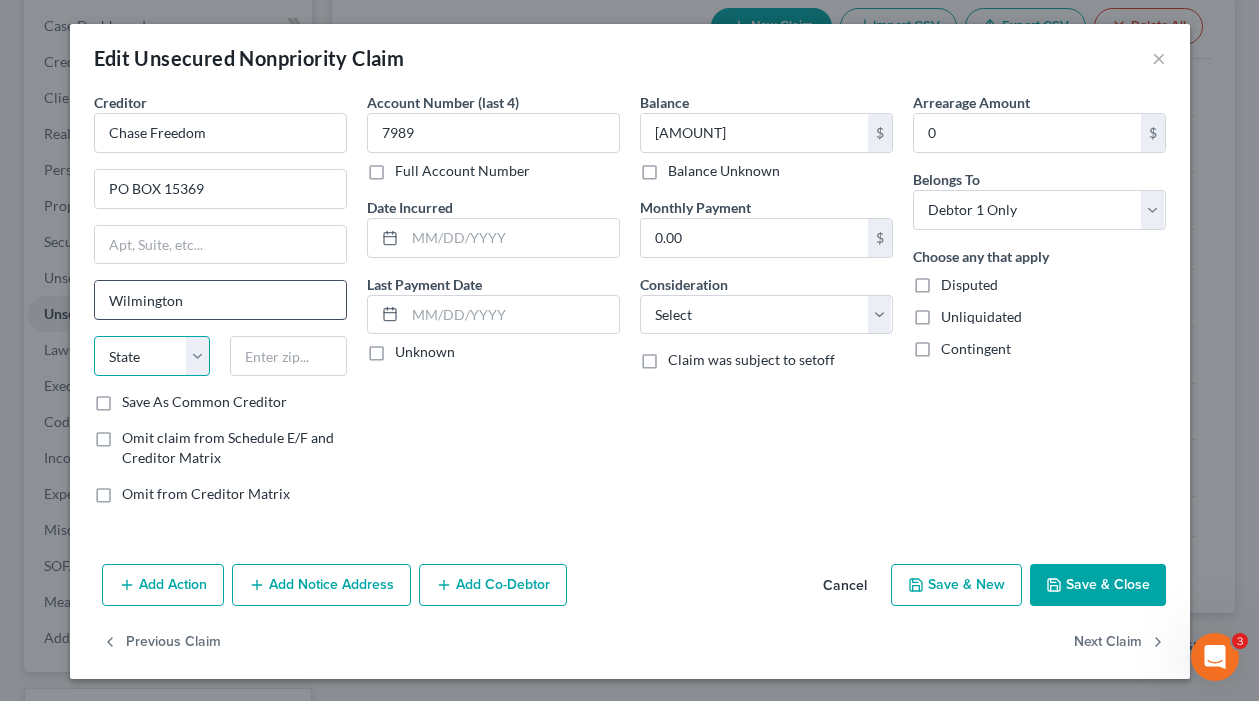 select on "7" 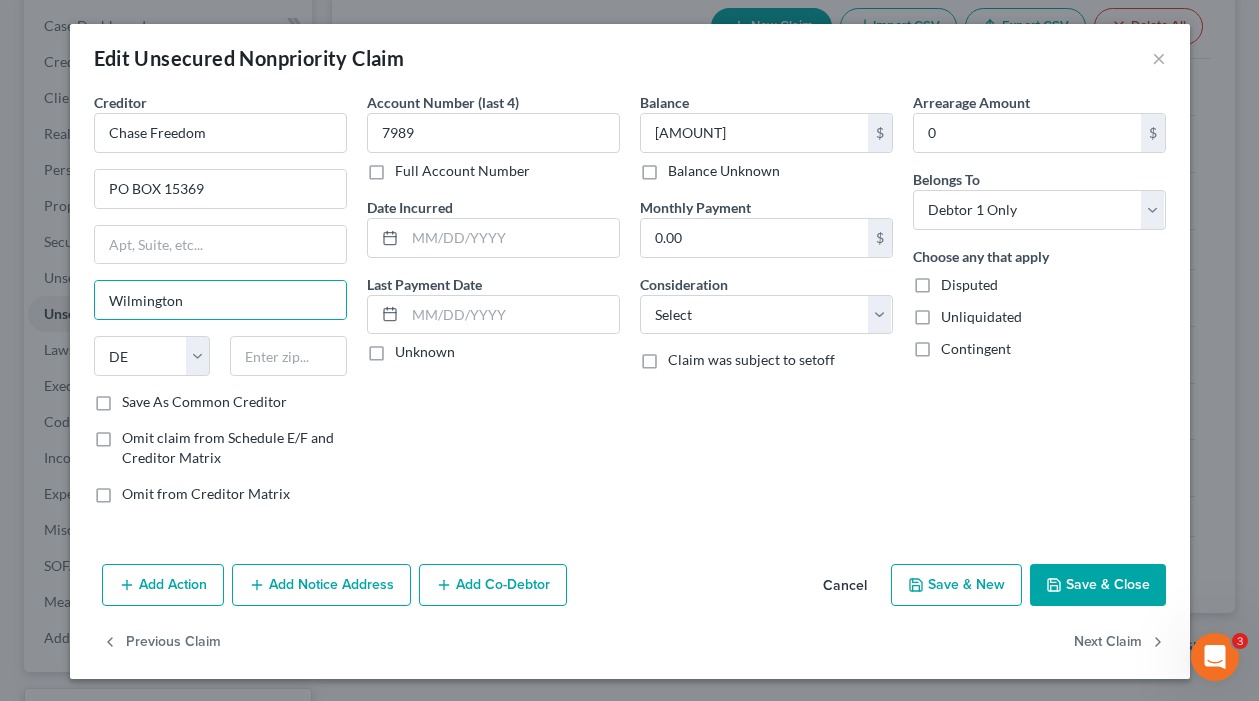 click on "Unknown" at bounding box center [425, 352] 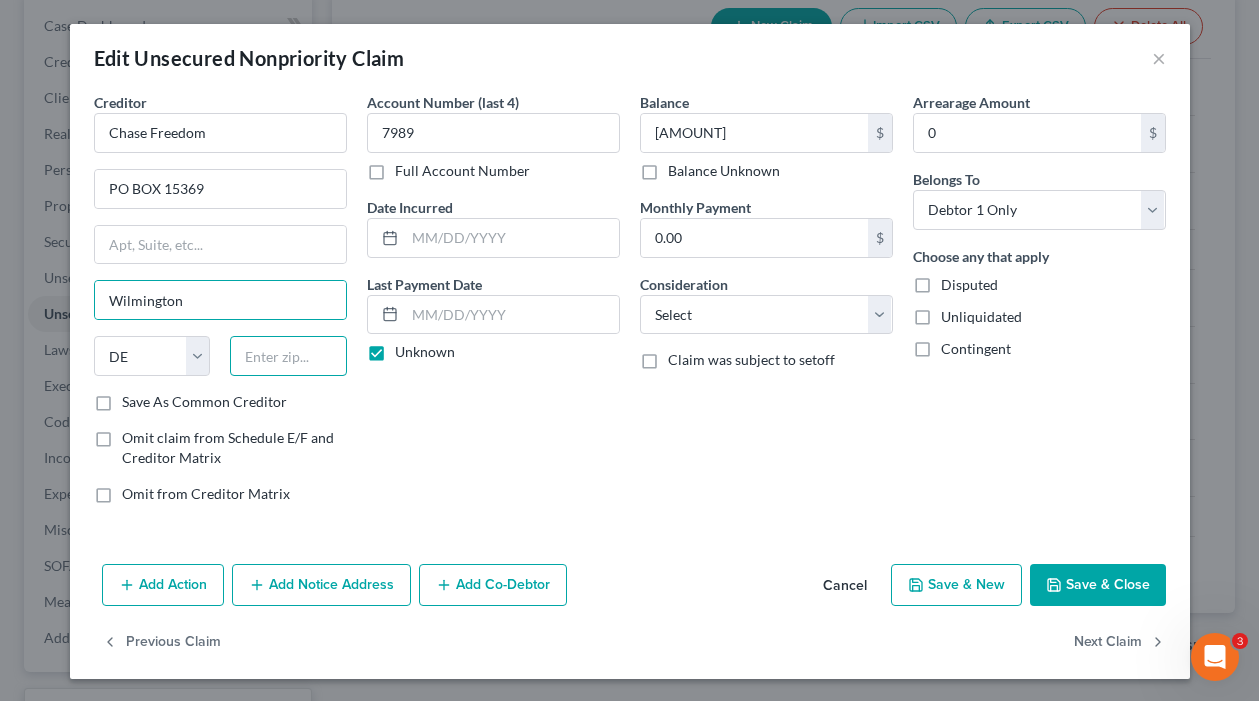 click at bounding box center (288, 356) 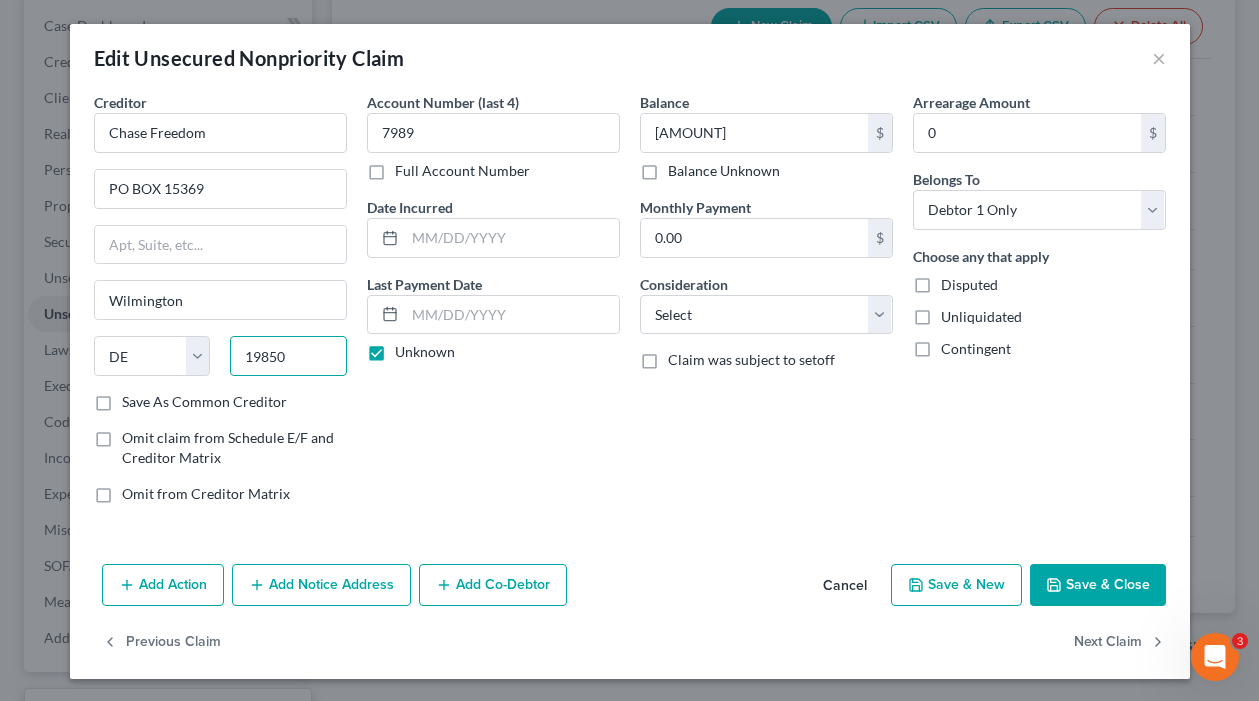type on "19850" 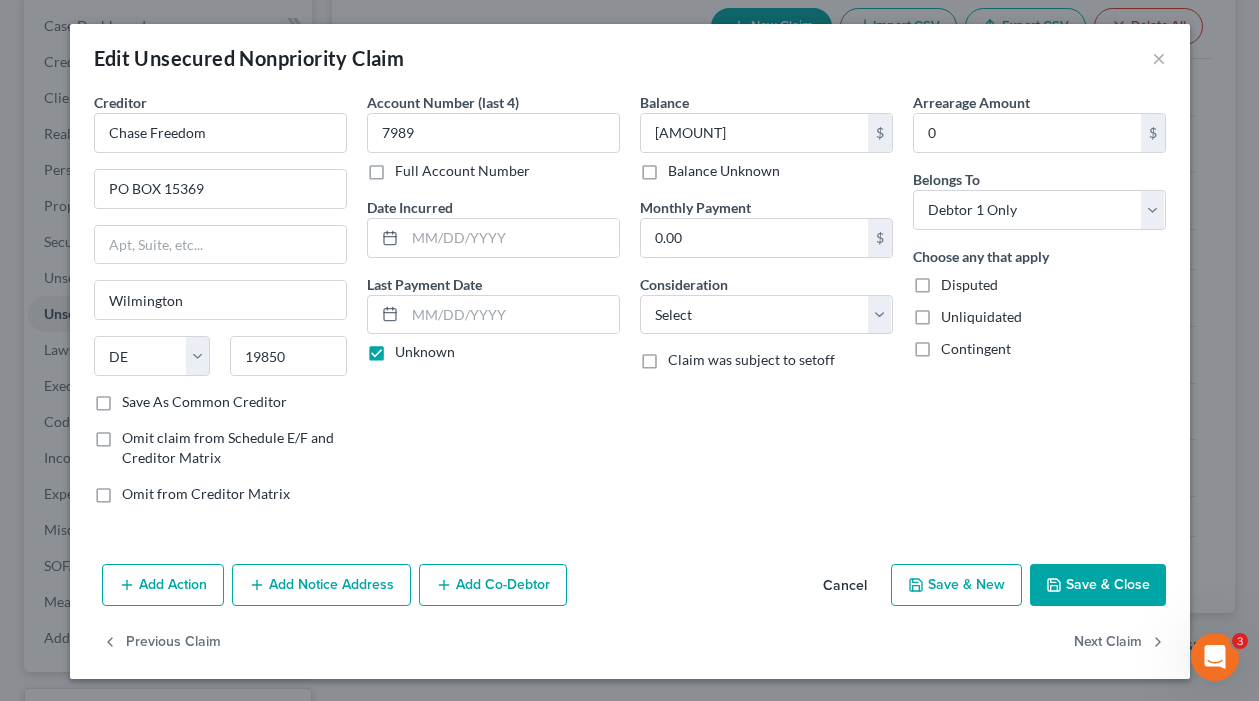 click on "Save & Close" at bounding box center (1098, 585) 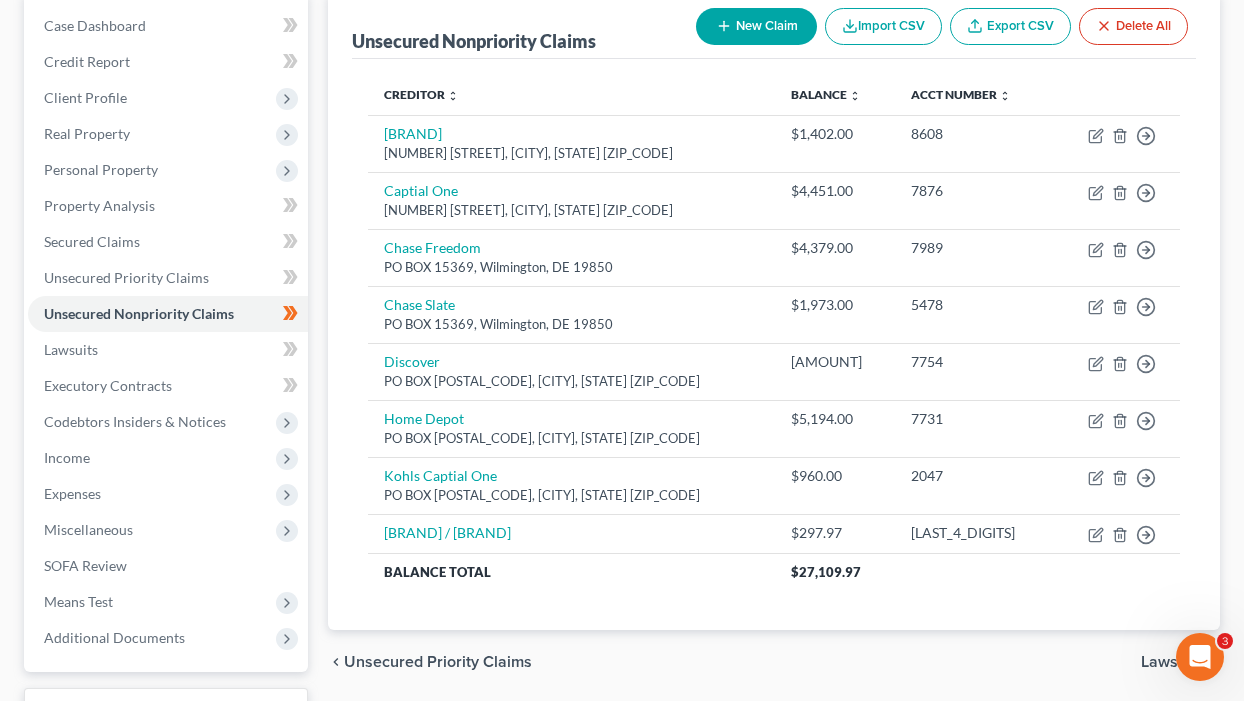 click on "Case Dashboard
Payments
Invoices
Payments
Payments
Credit Report
Client Profile" at bounding box center [166, 389] 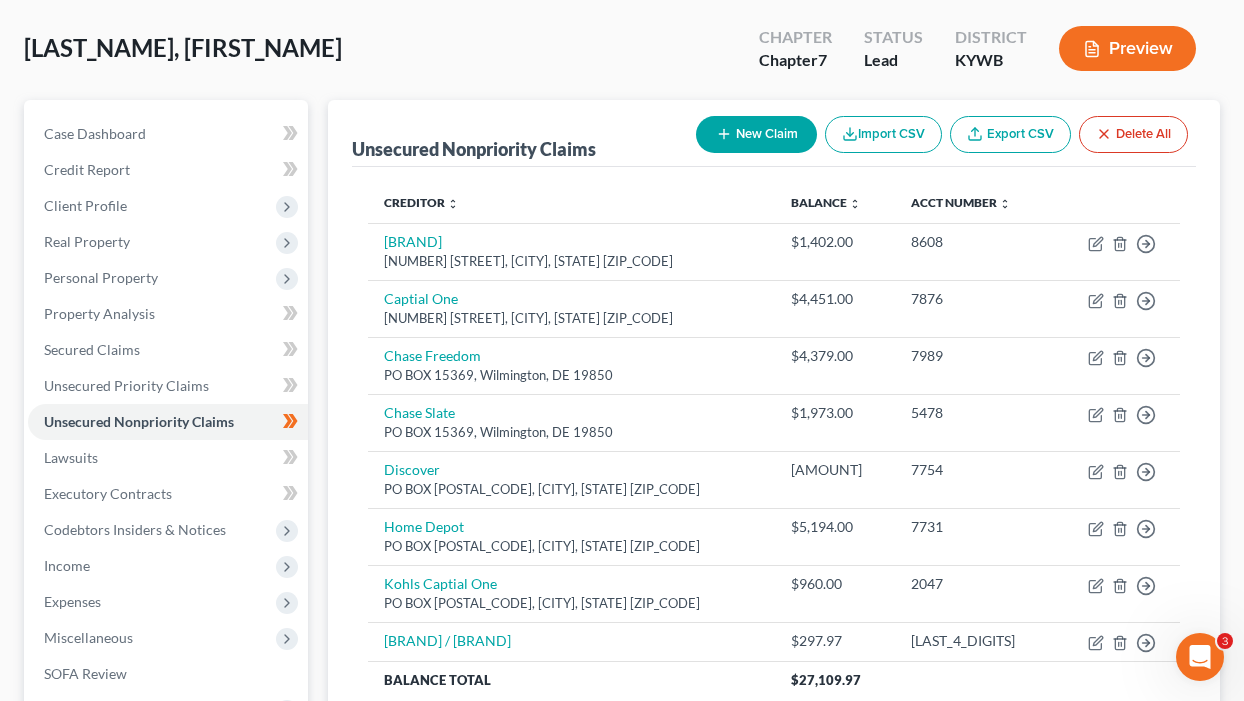 scroll, scrollTop: 0, scrollLeft: 0, axis: both 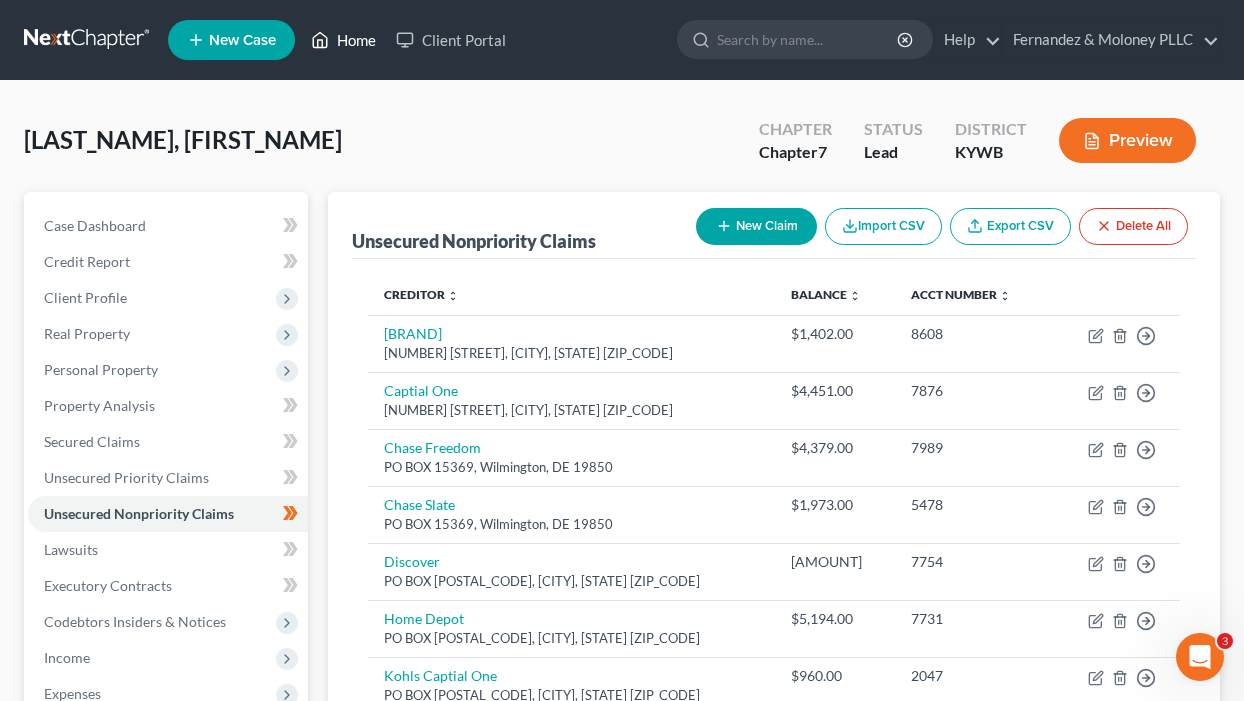 click on "Home" at bounding box center [343, 40] 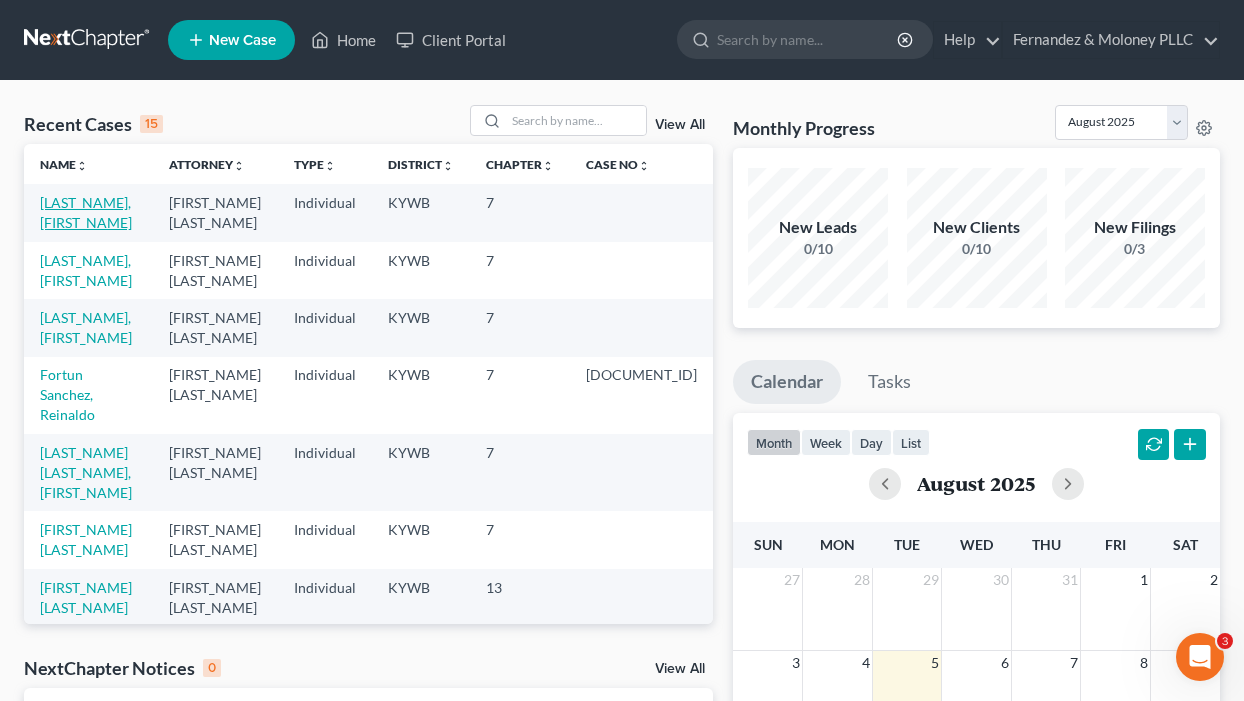 click on "[LAST_NAME], [FIRST_NAME]" at bounding box center (86, 212) 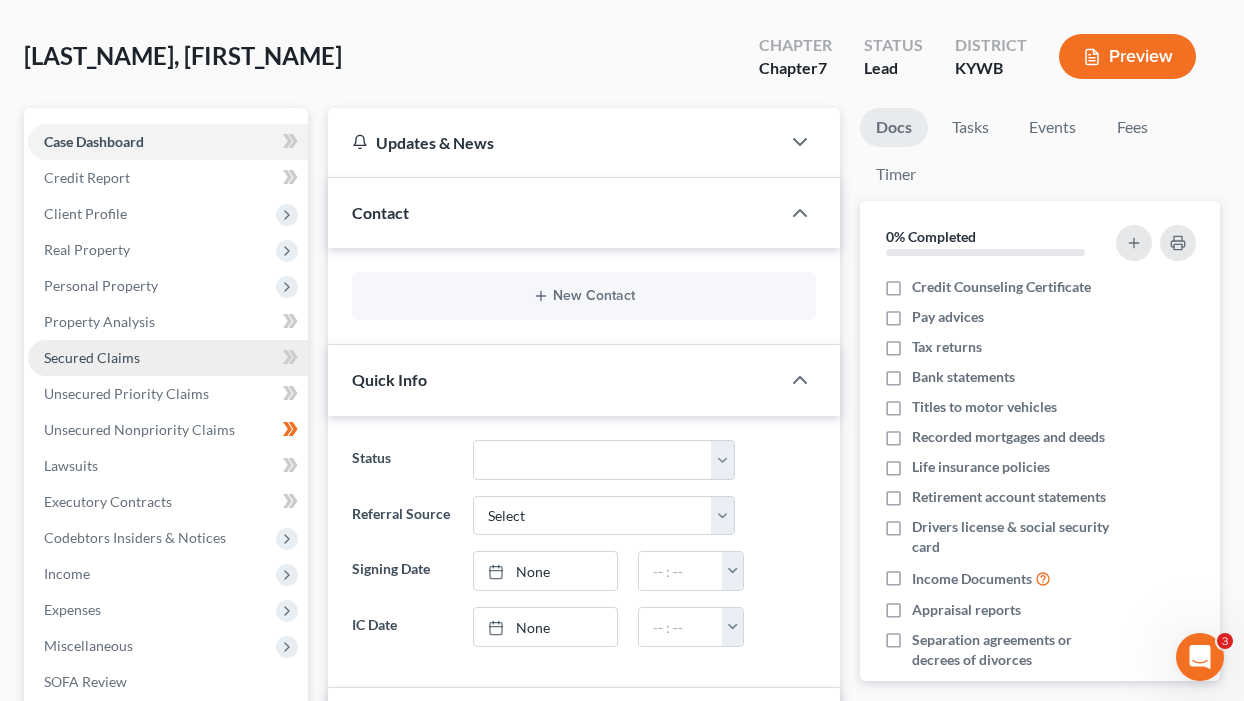 scroll, scrollTop: 200, scrollLeft: 0, axis: vertical 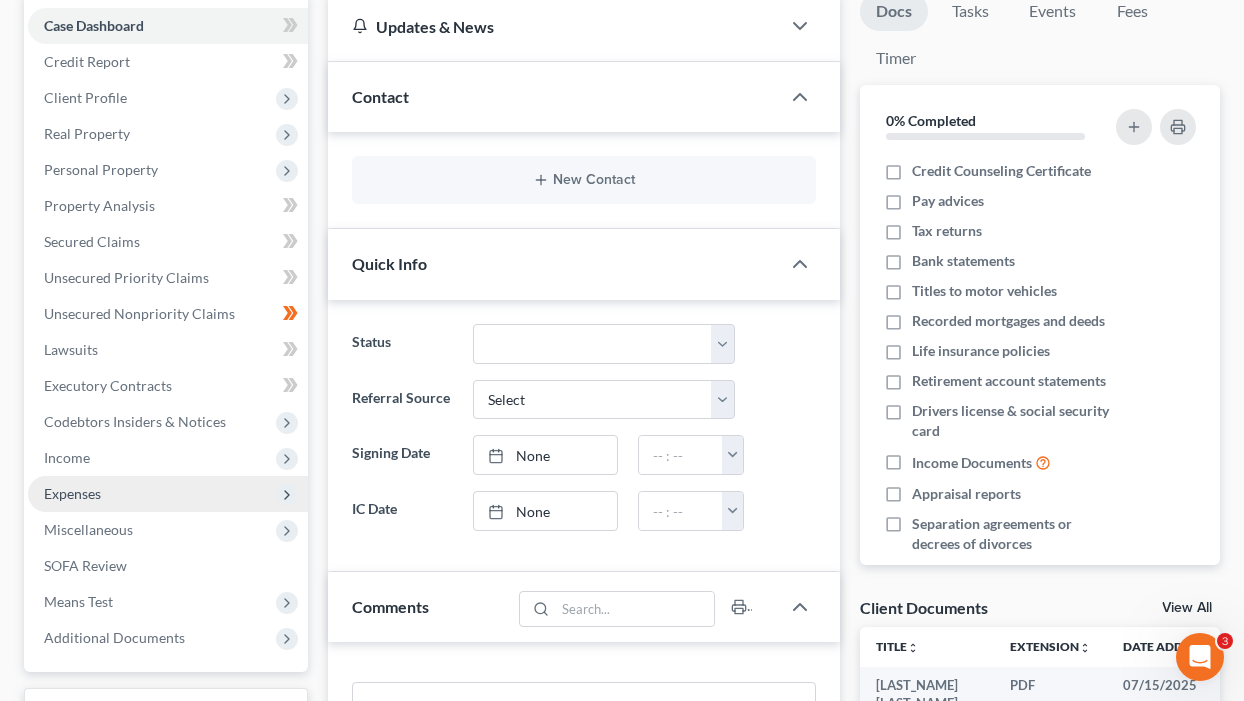 click on "Expenses" at bounding box center (72, 493) 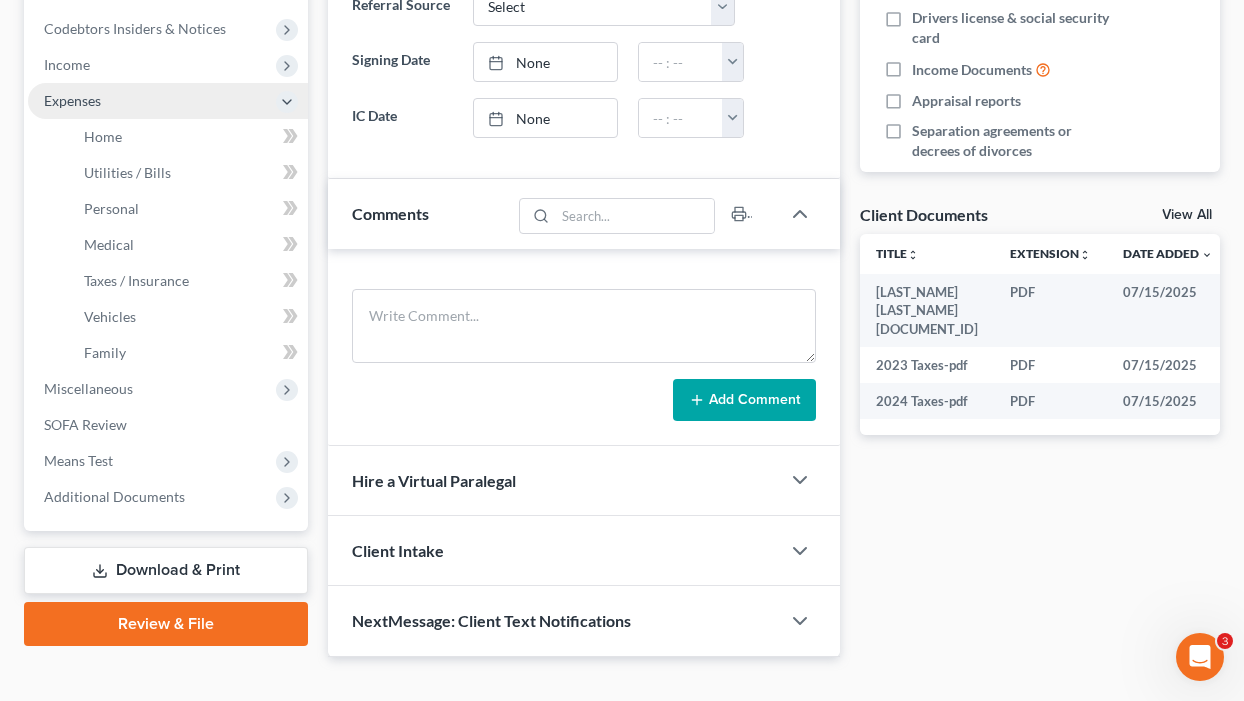 scroll, scrollTop: 600, scrollLeft: 0, axis: vertical 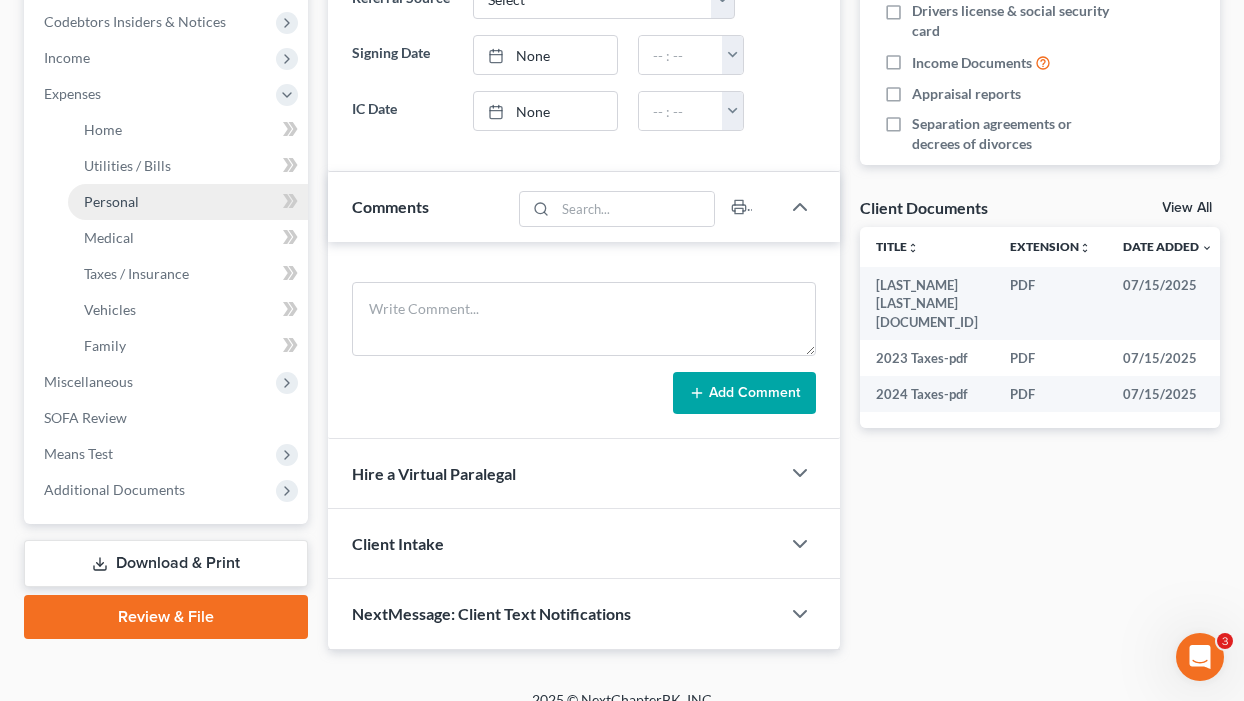 click on "Personal" at bounding box center (188, 202) 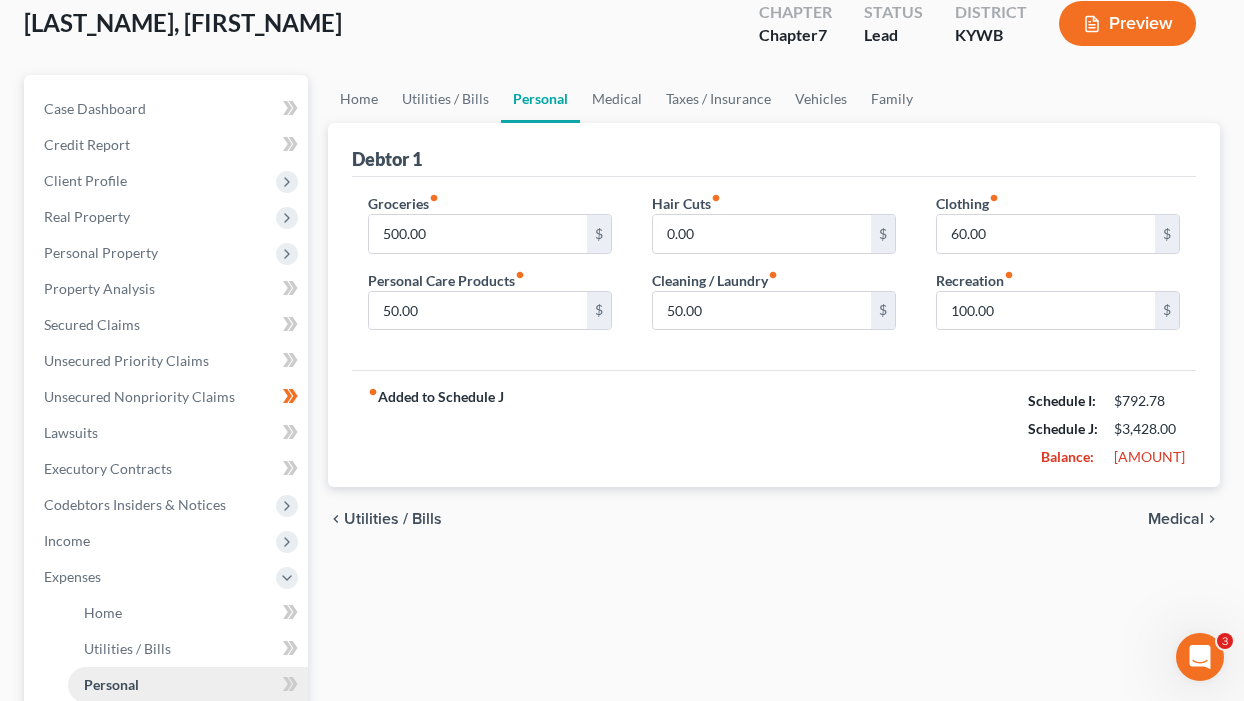scroll, scrollTop: 0, scrollLeft: 0, axis: both 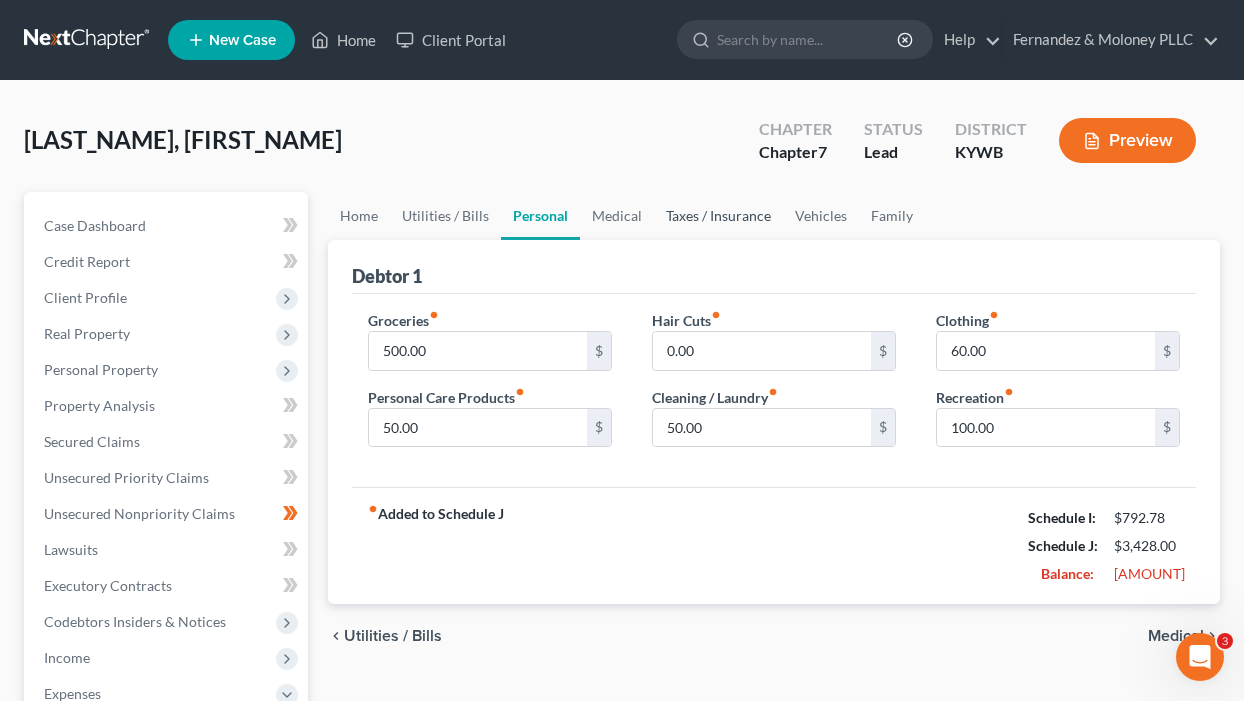 click on "Taxes / Insurance" at bounding box center [718, 216] 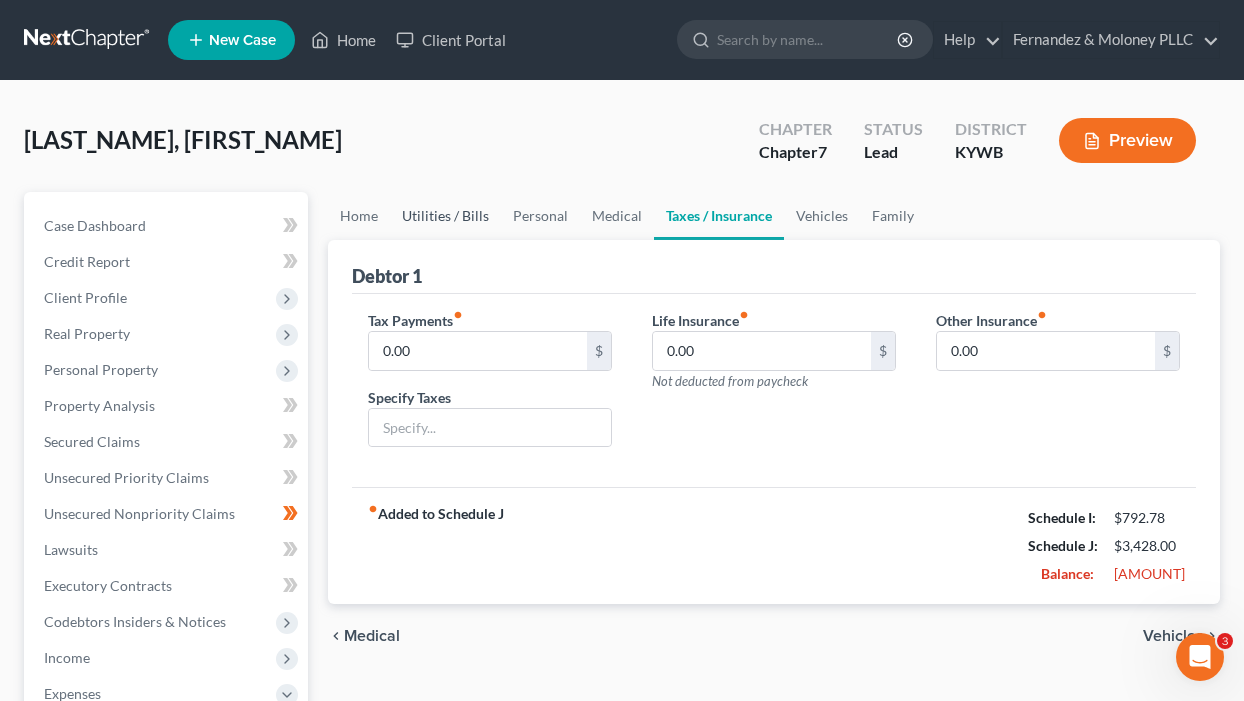 click on "Utilities / Bills" at bounding box center [445, 216] 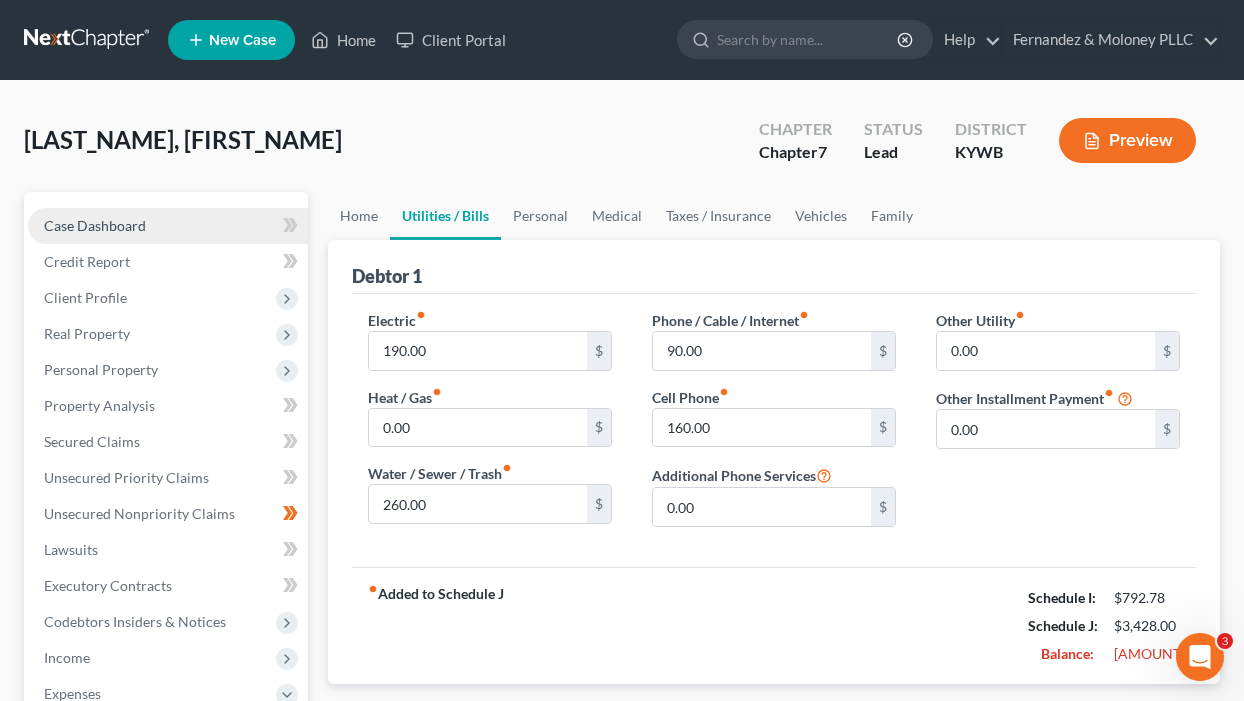 click on "Case Dashboard" at bounding box center (95, 225) 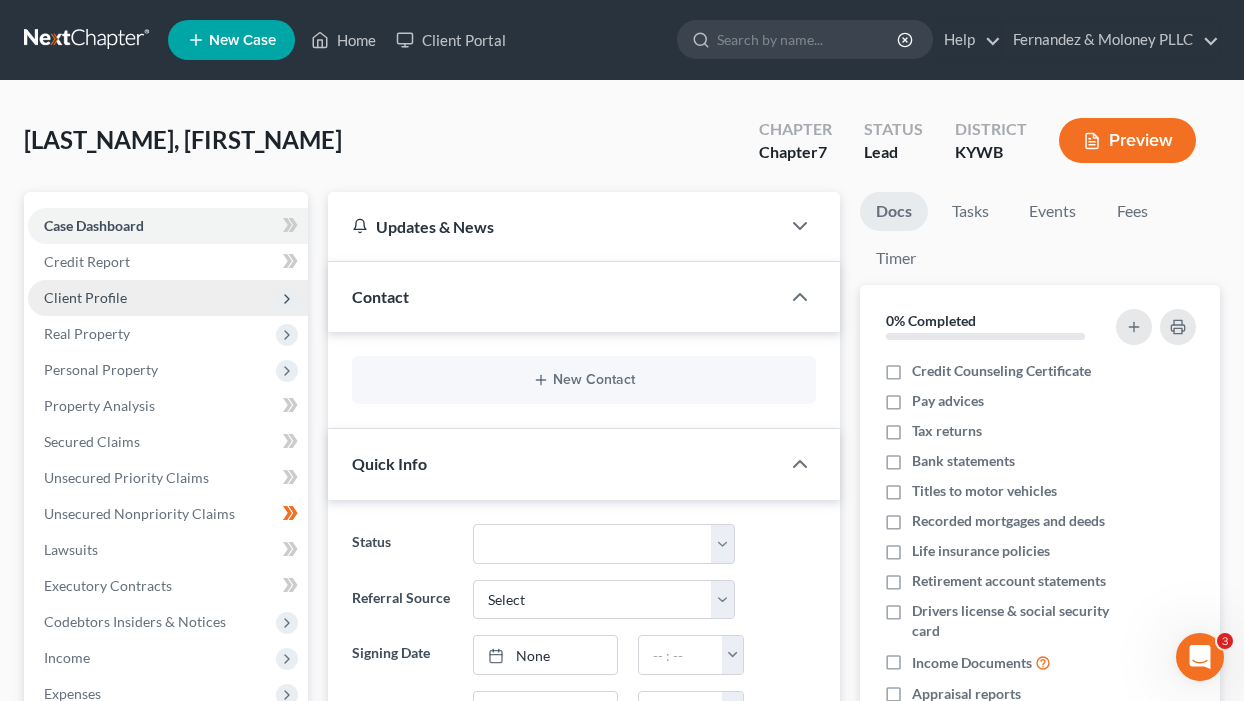 click on "Client Profile" at bounding box center [85, 297] 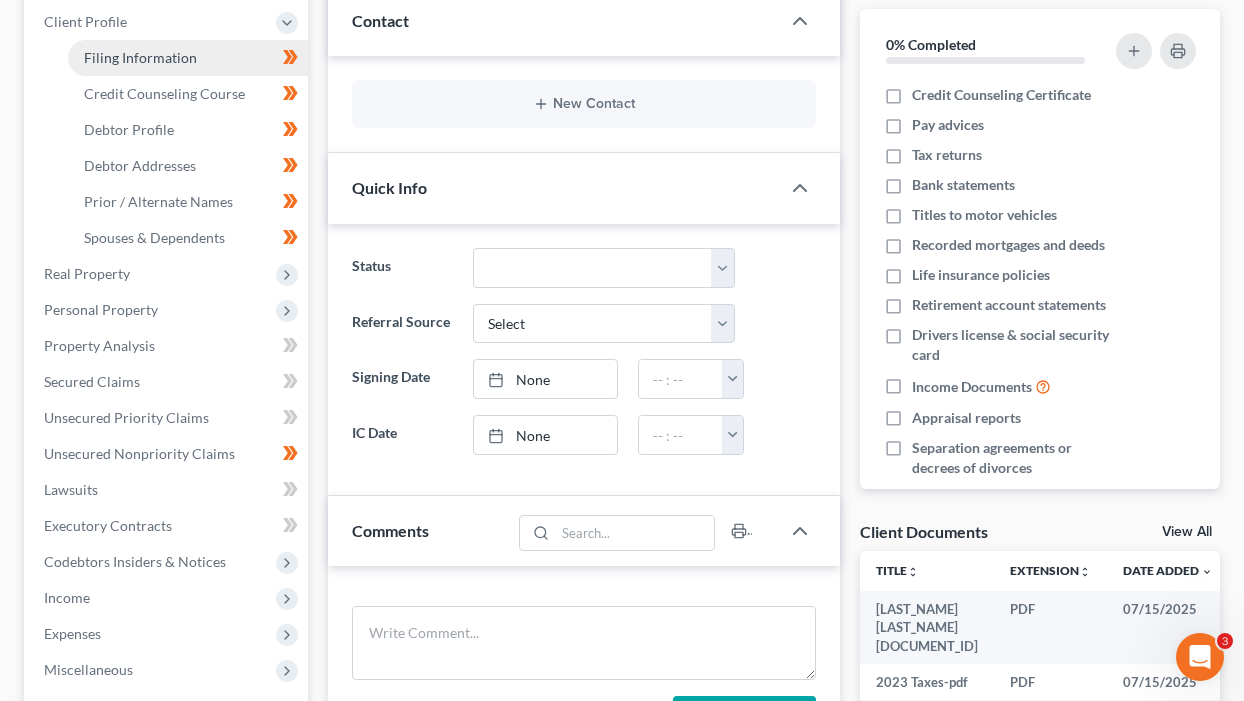 scroll, scrollTop: 0, scrollLeft: 0, axis: both 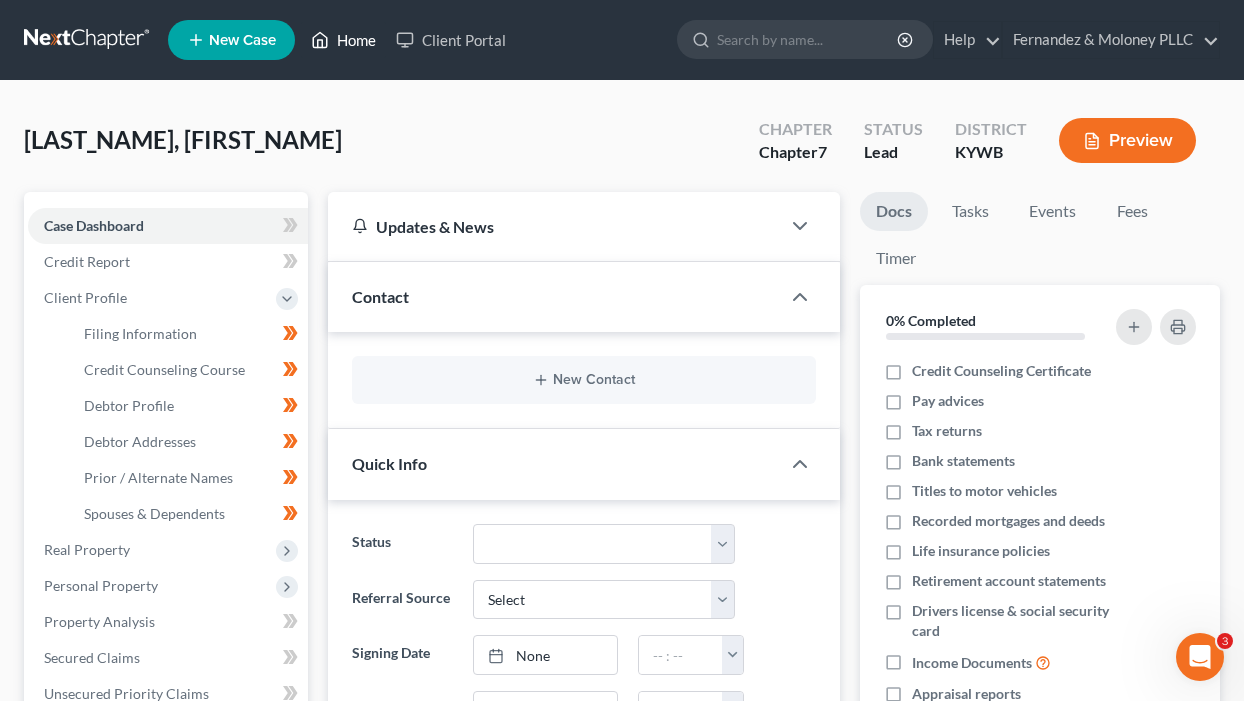 click on "Home" at bounding box center [343, 40] 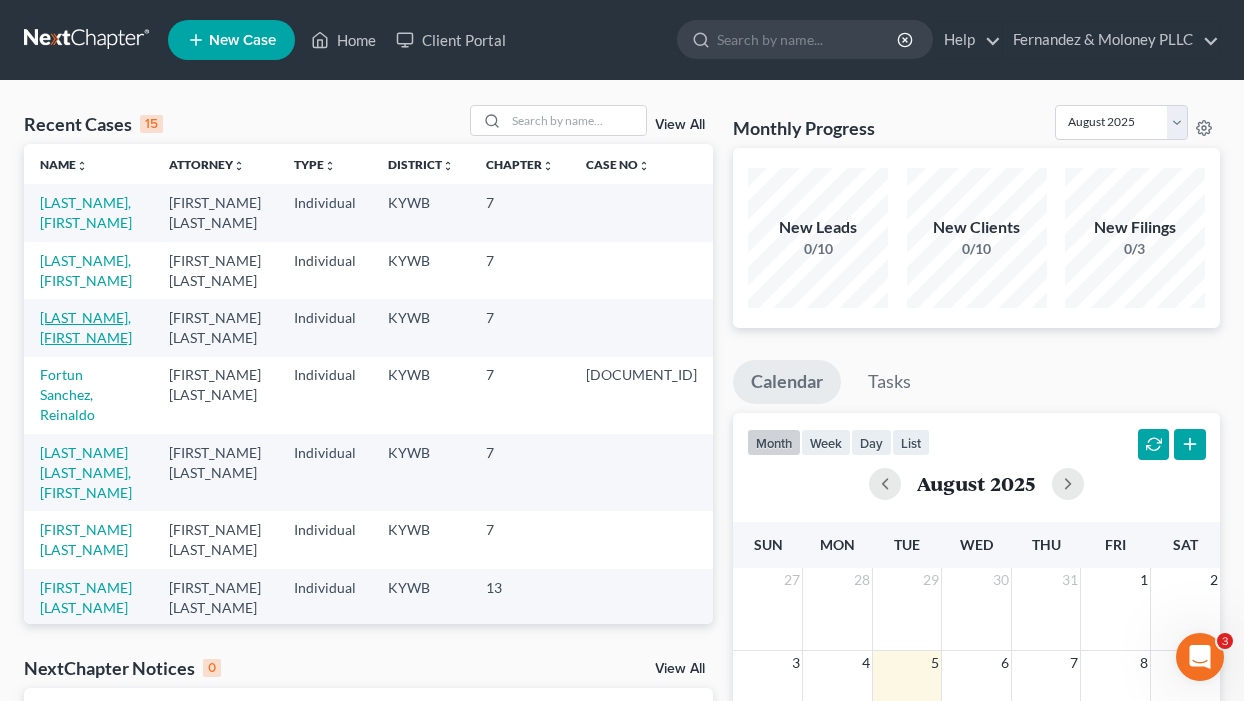 click on "[LAST_NAME], [FIRST_NAME]" at bounding box center [86, 327] 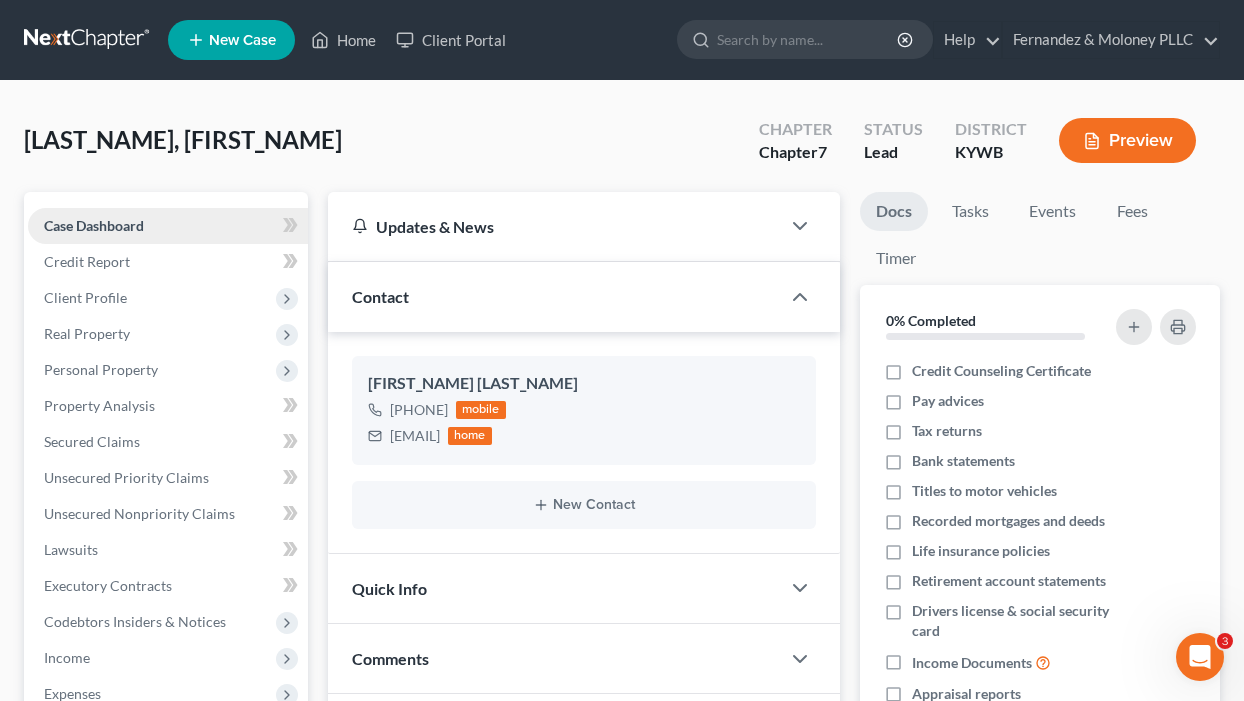 click on "Case Dashboard" at bounding box center (94, 225) 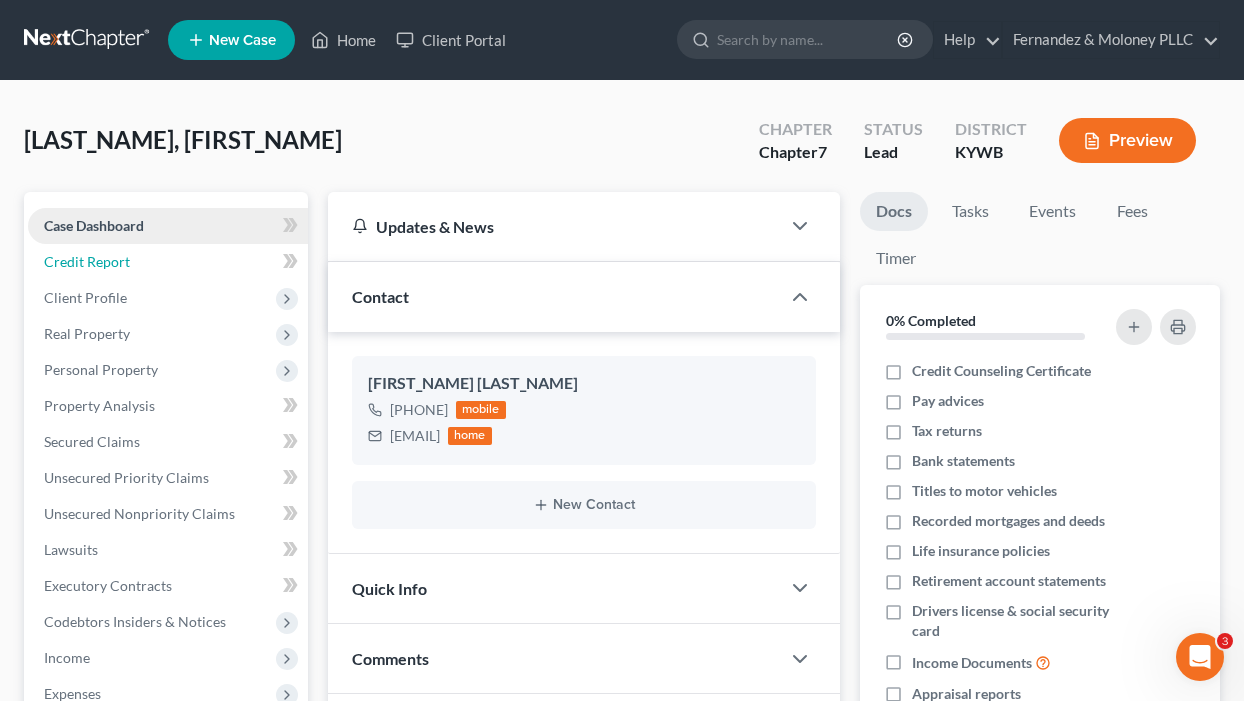 click on "Credit Report" at bounding box center (87, 261) 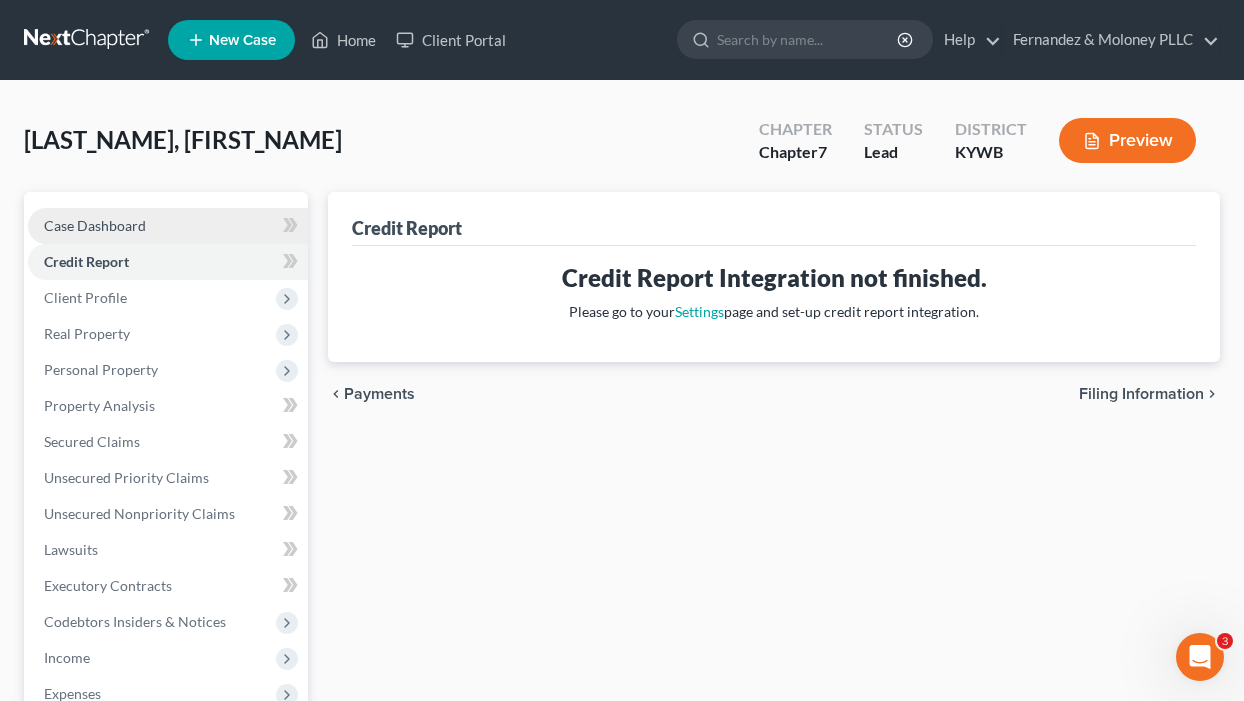 click on "Case Dashboard" at bounding box center [95, 225] 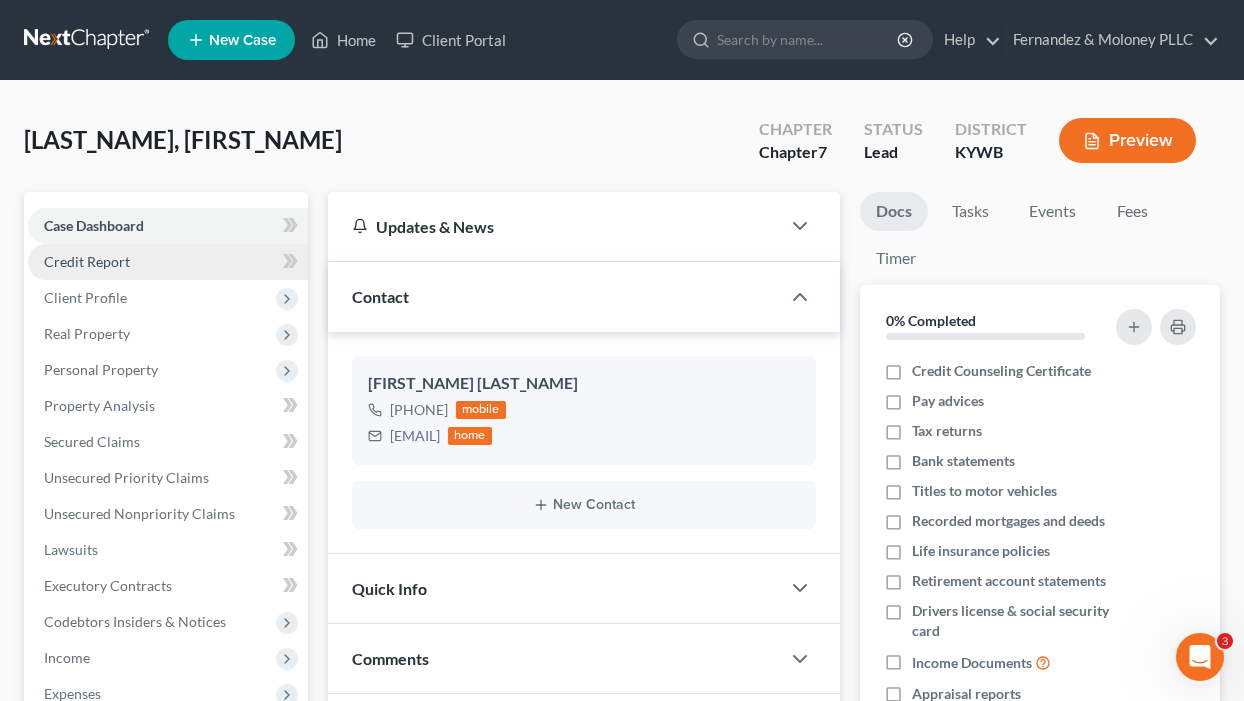 click on "Credit Report" at bounding box center (87, 261) 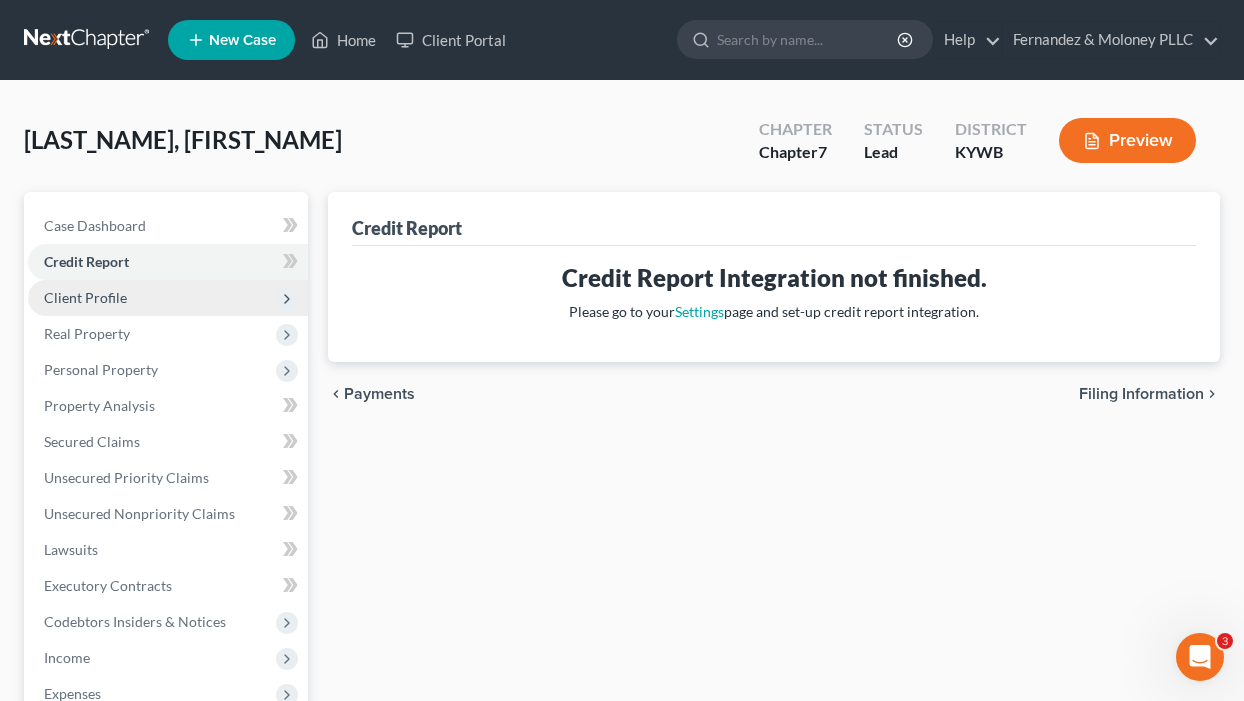 click on "Client Profile" at bounding box center (85, 297) 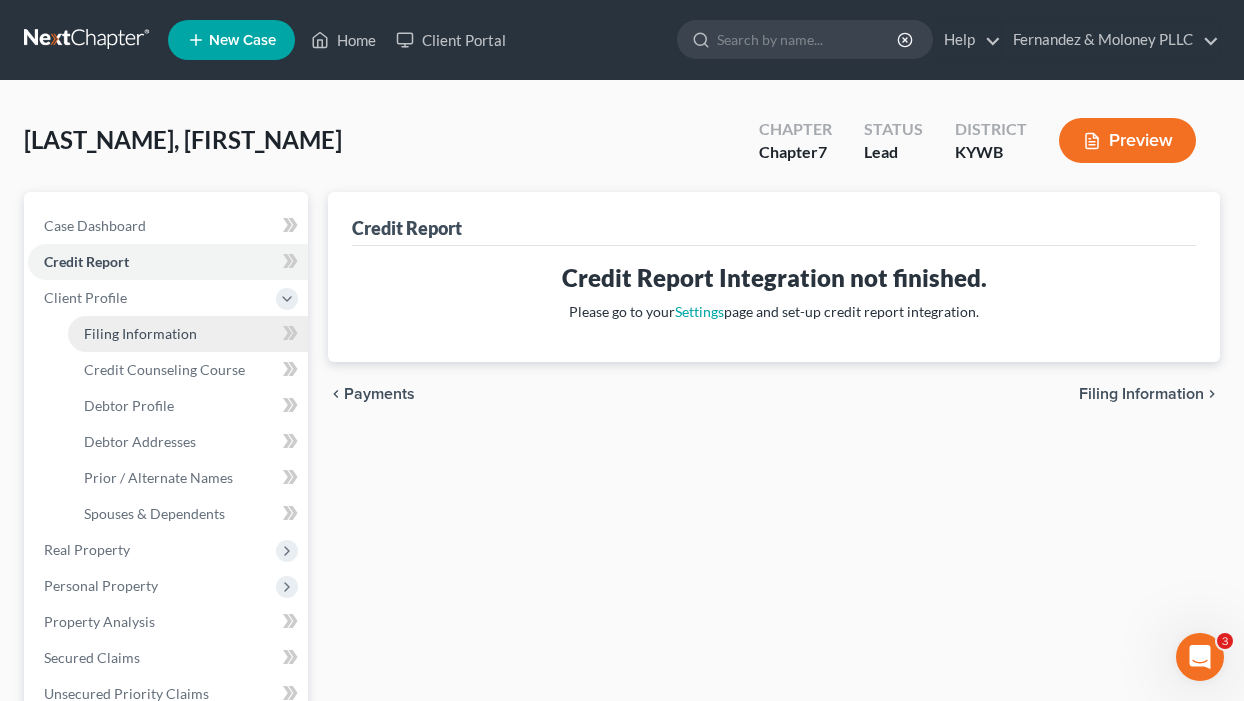 click on "Filing Information" at bounding box center (188, 334) 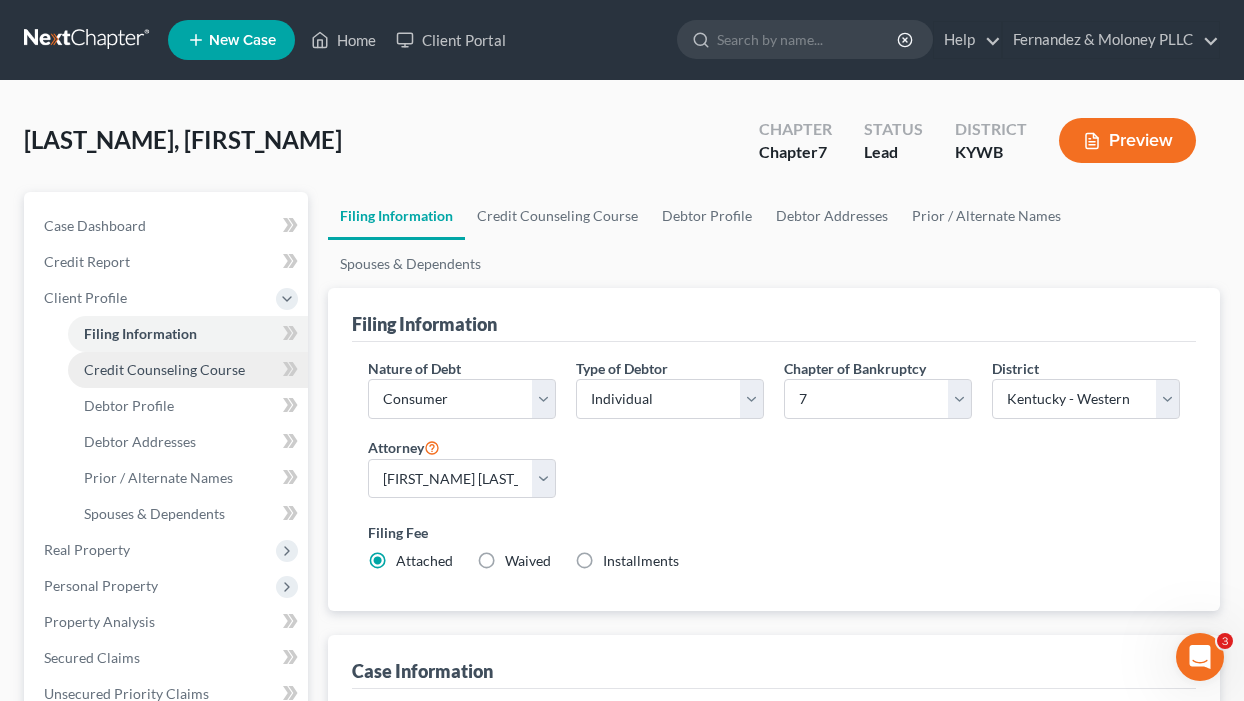 click on "Credit Counseling Course" at bounding box center (164, 369) 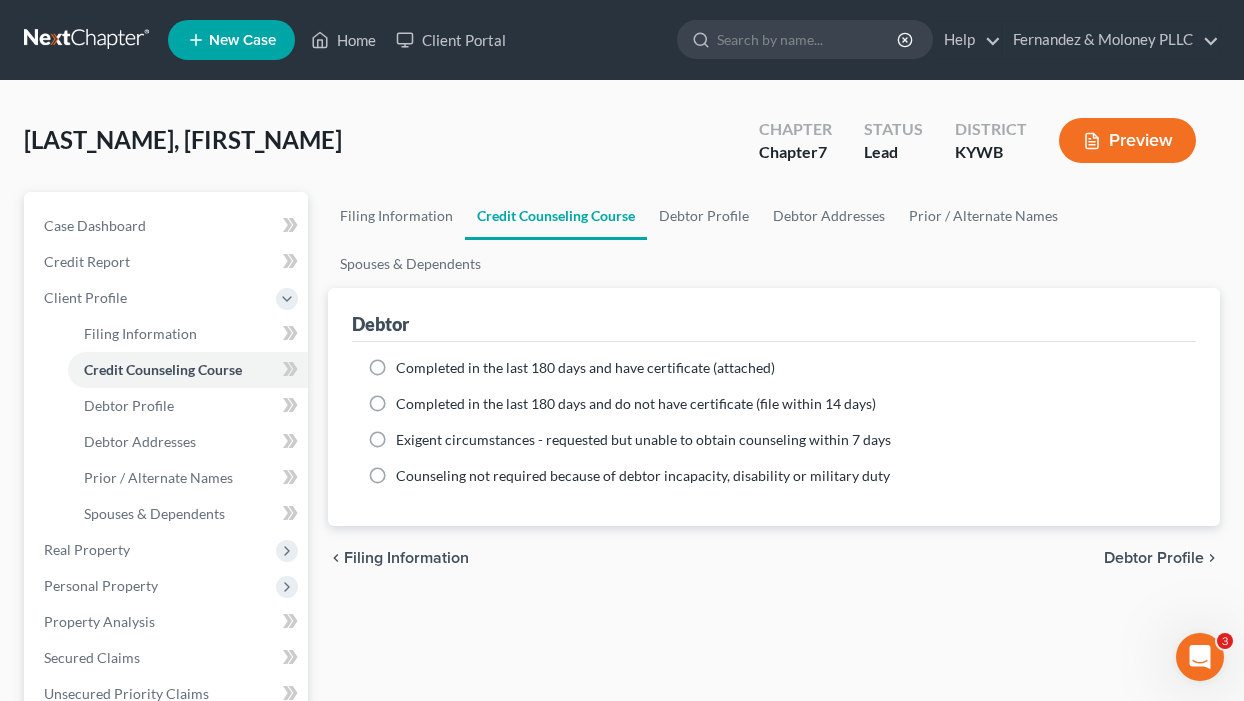 click on "Debtor Profile" at bounding box center (188, 406) 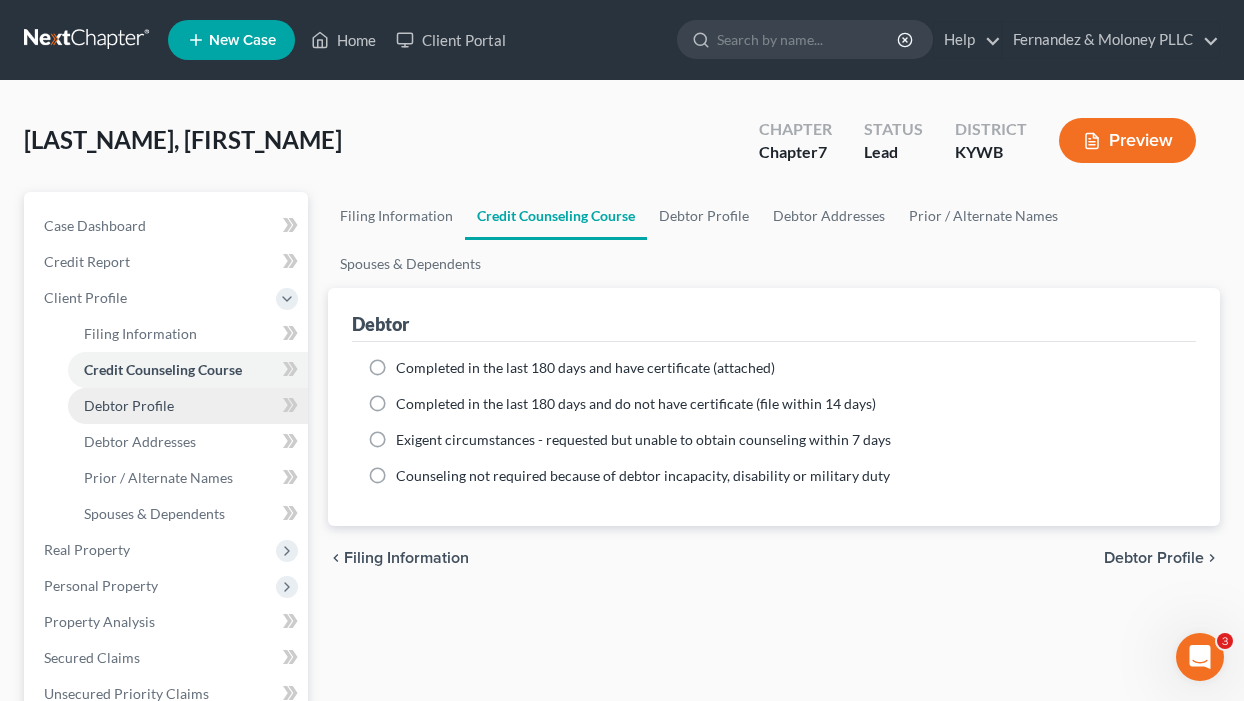 click on "Debtor Profile" at bounding box center (129, 405) 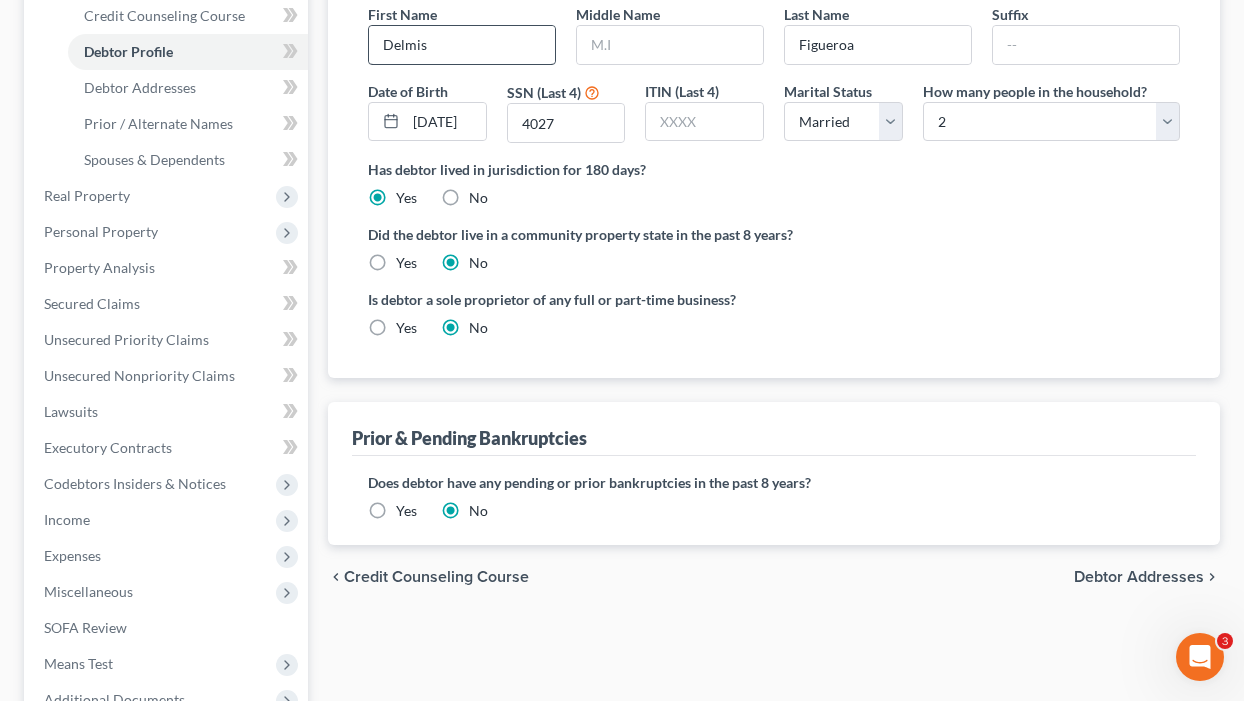 scroll, scrollTop: 78, scrollLeft: 0, axis: vertical 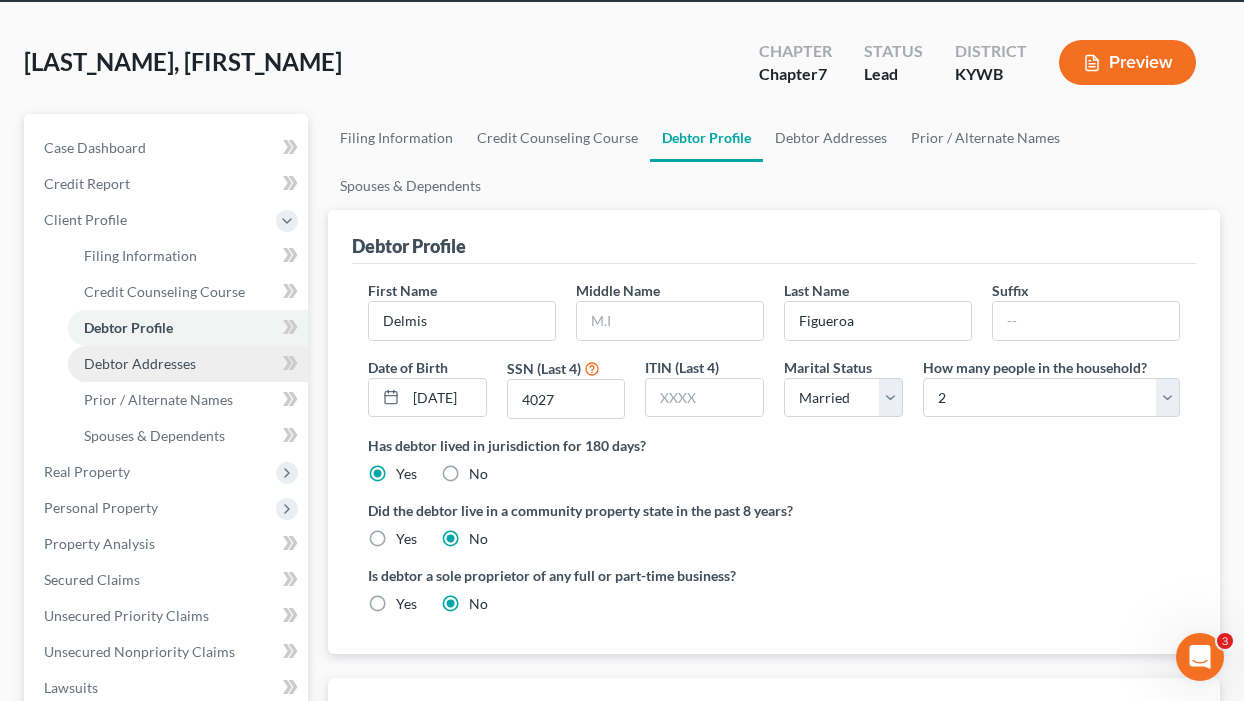 click on "Debtor Addresses" at bounding box center [140, 363] 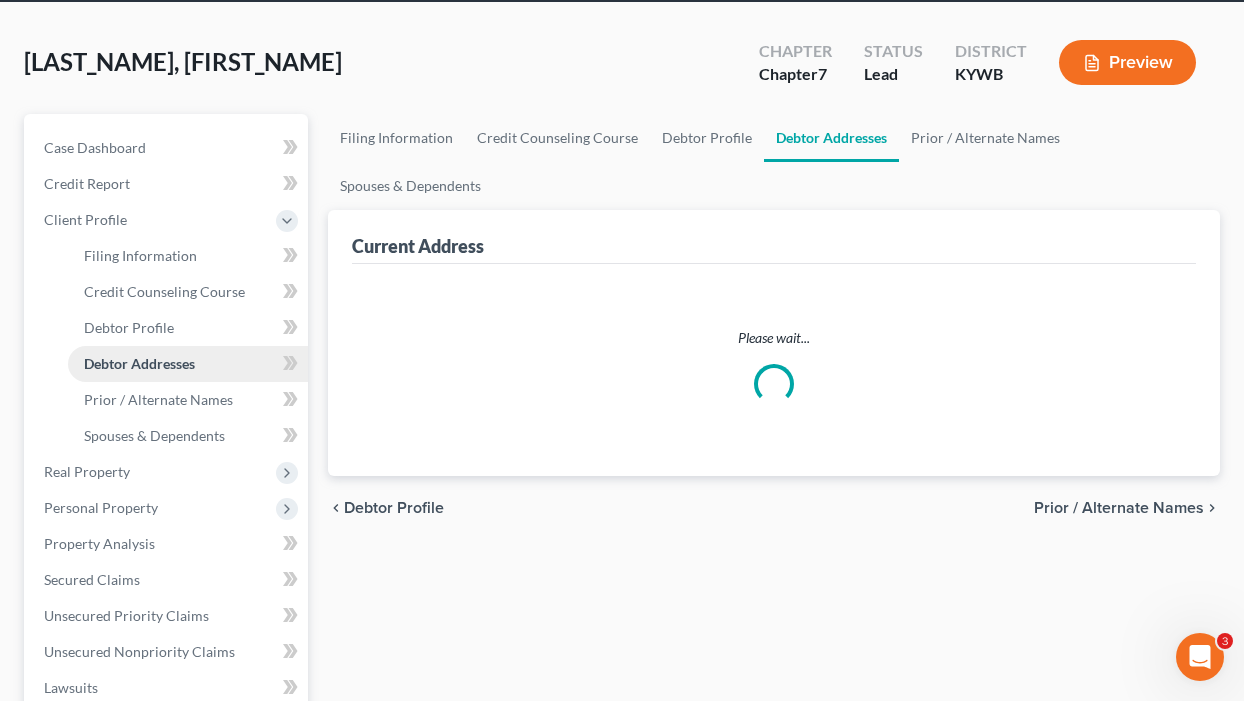 scroll, scrollTop: 0, scrollLeft: 0, axis: both 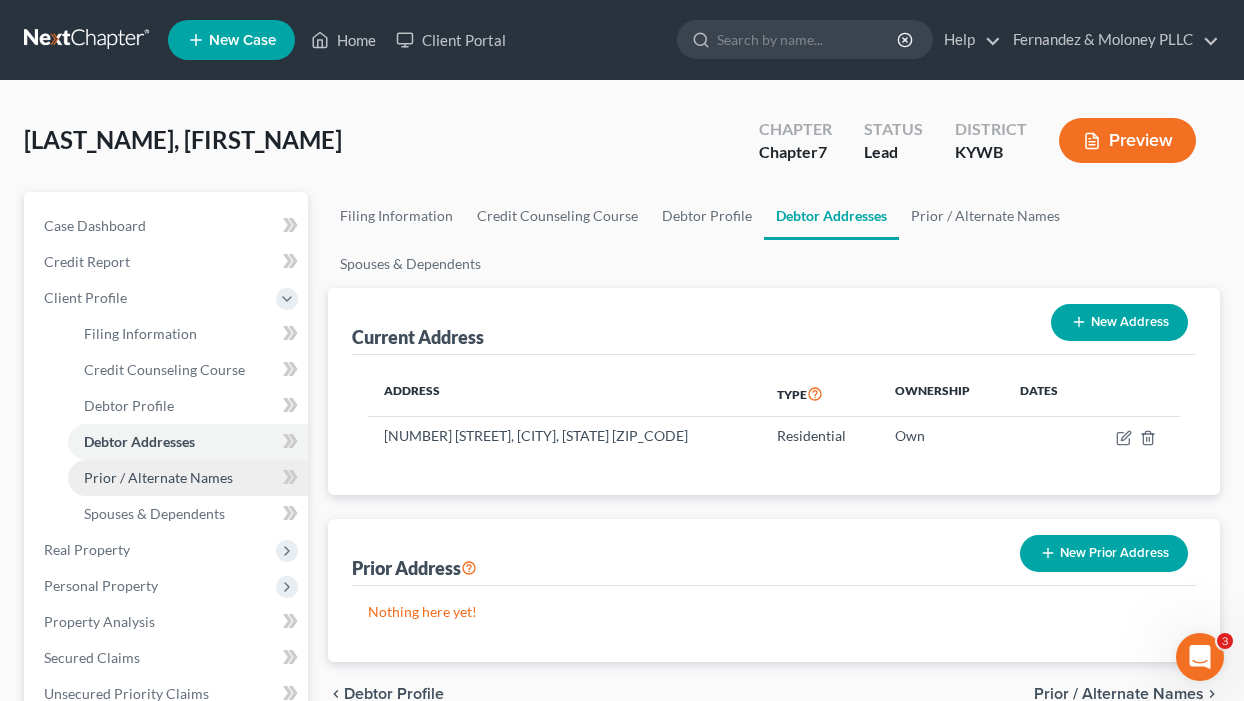 click on "Prior / Alternate Names" at bounding box center (158, 477) 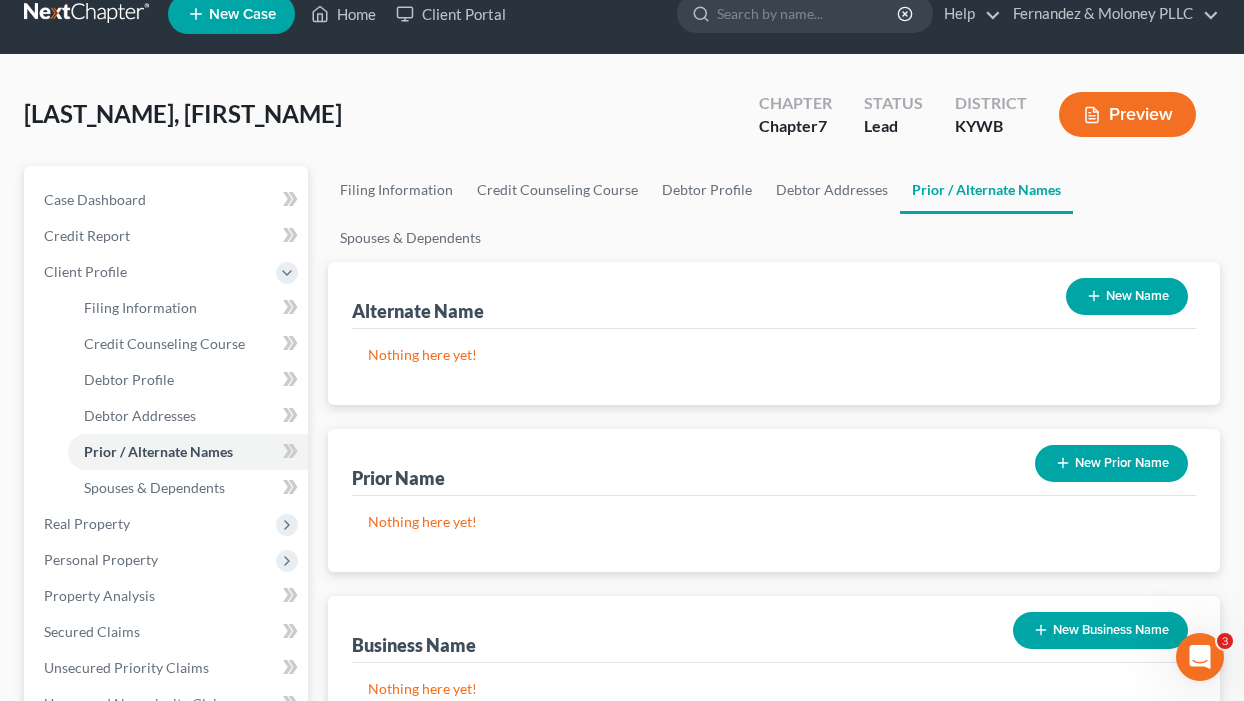 scroll, scrollTop: 0, scrollLeft: 0, axis: both 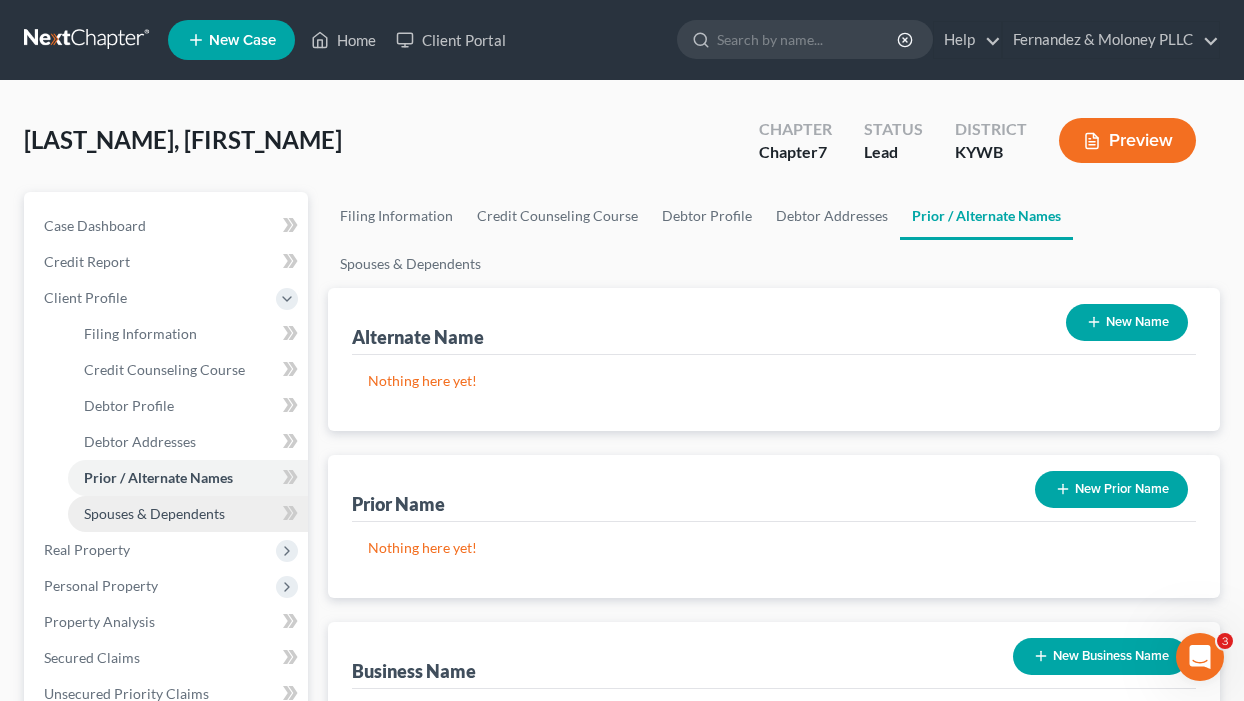 click on "Spouses & Dependents" at bounding box center [154, 513] 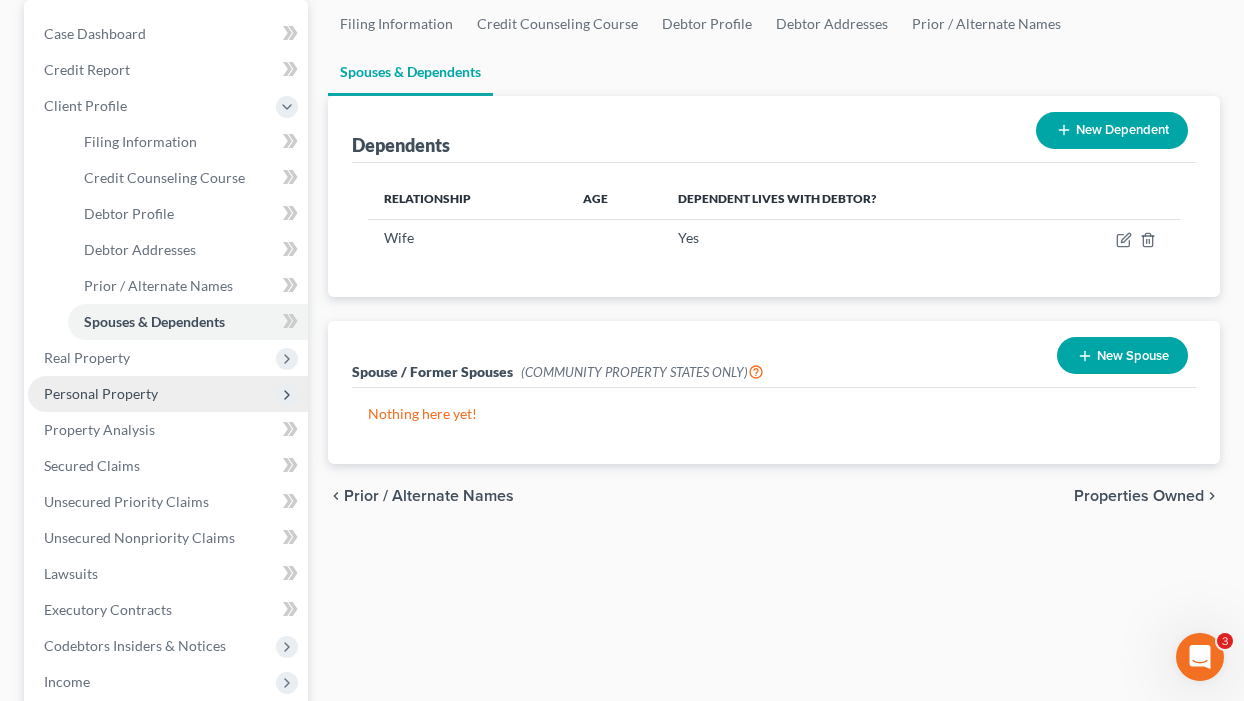 scroll, scrollTop: 200, scrollLeft: 0, axis: vertical 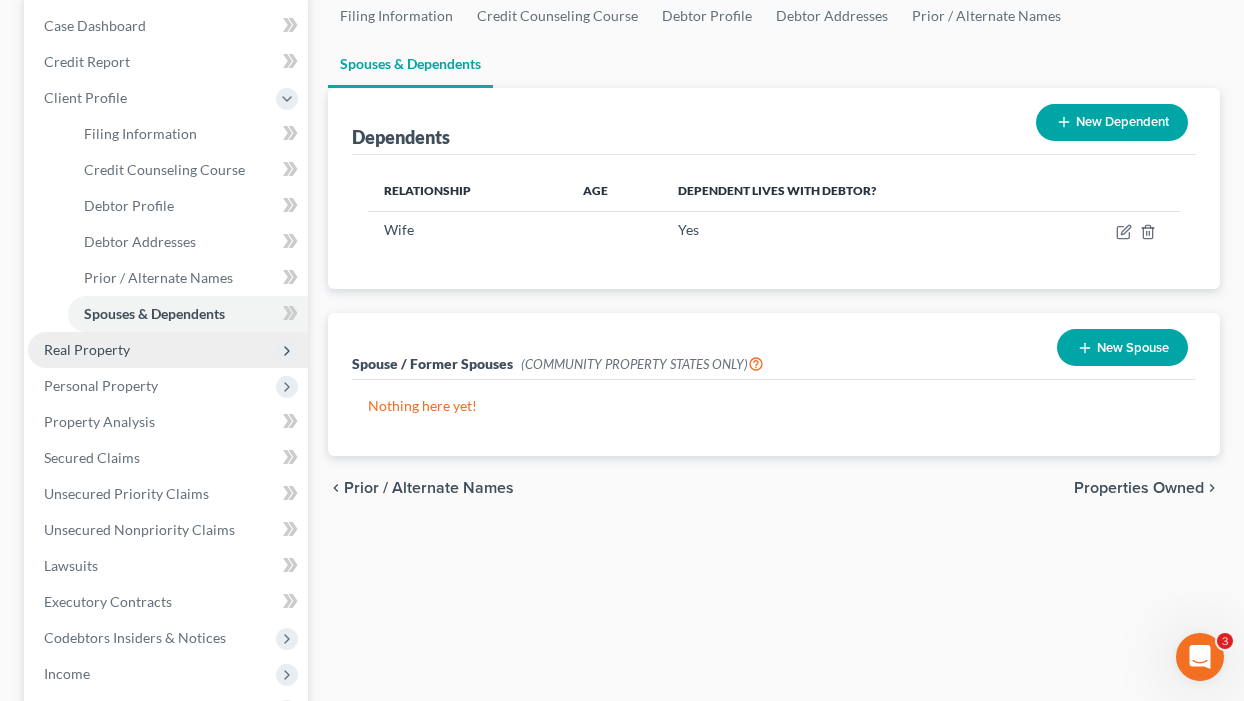 click on "Real Property" at bounding box center [168, 350] 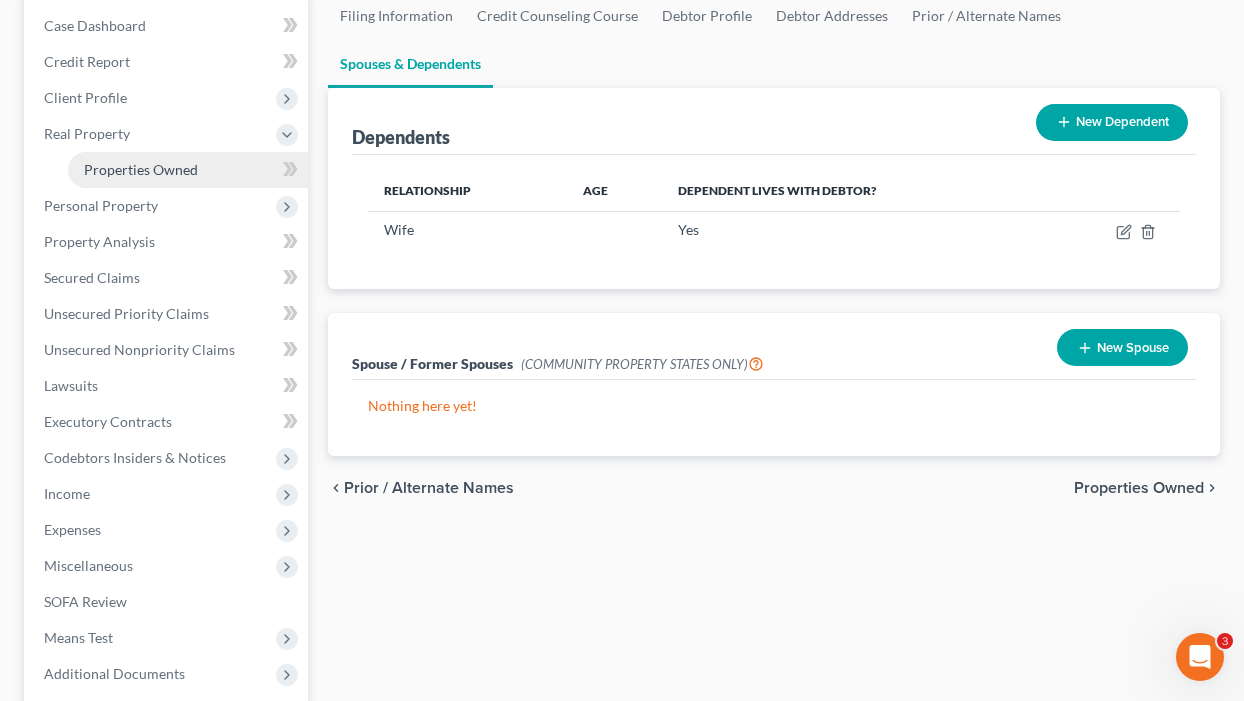 click on "Properties Owned" at bounding box center (141, 169) 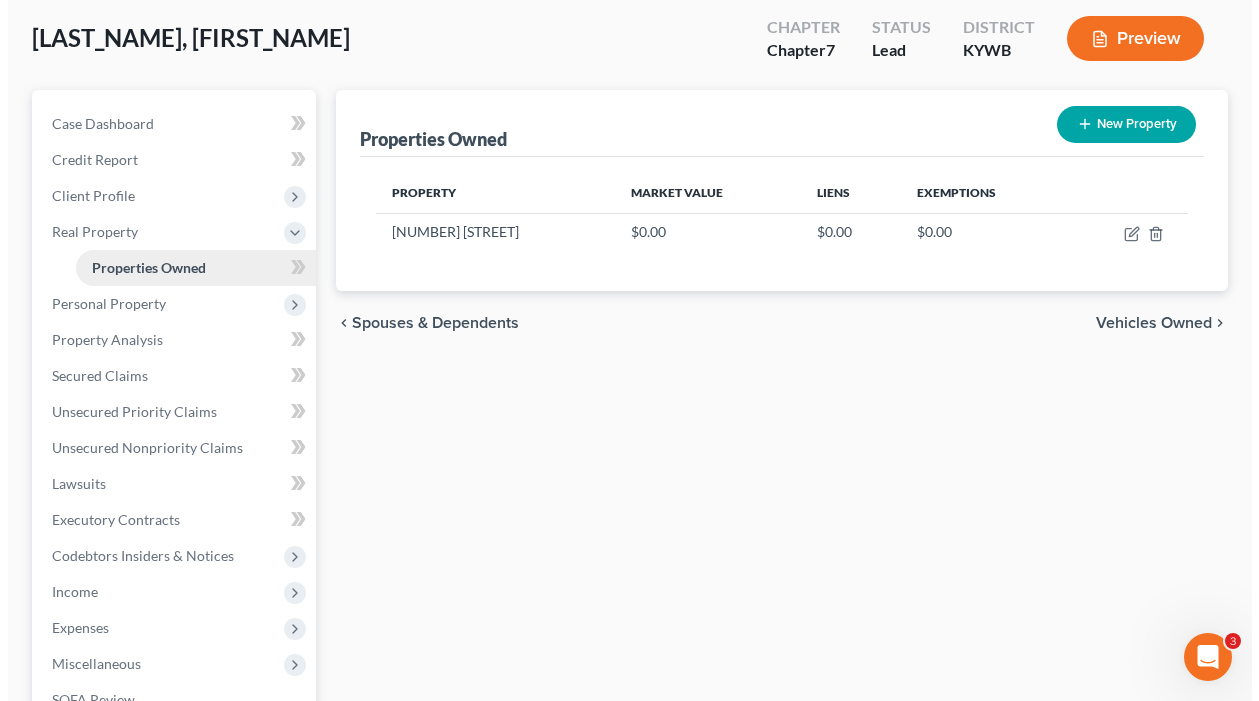 scroll, scrollTop: 0, scrollLeft: 0, axis: both 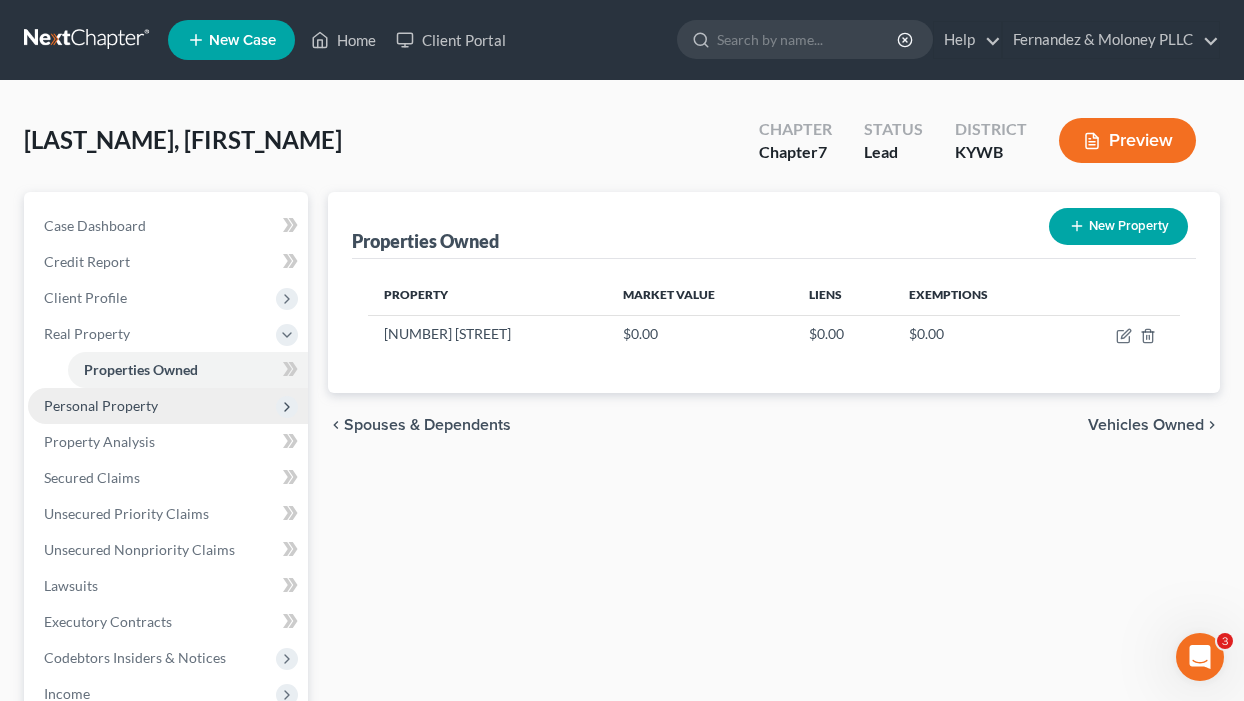 click on "Personal Property" at bounding box center (168, 406) 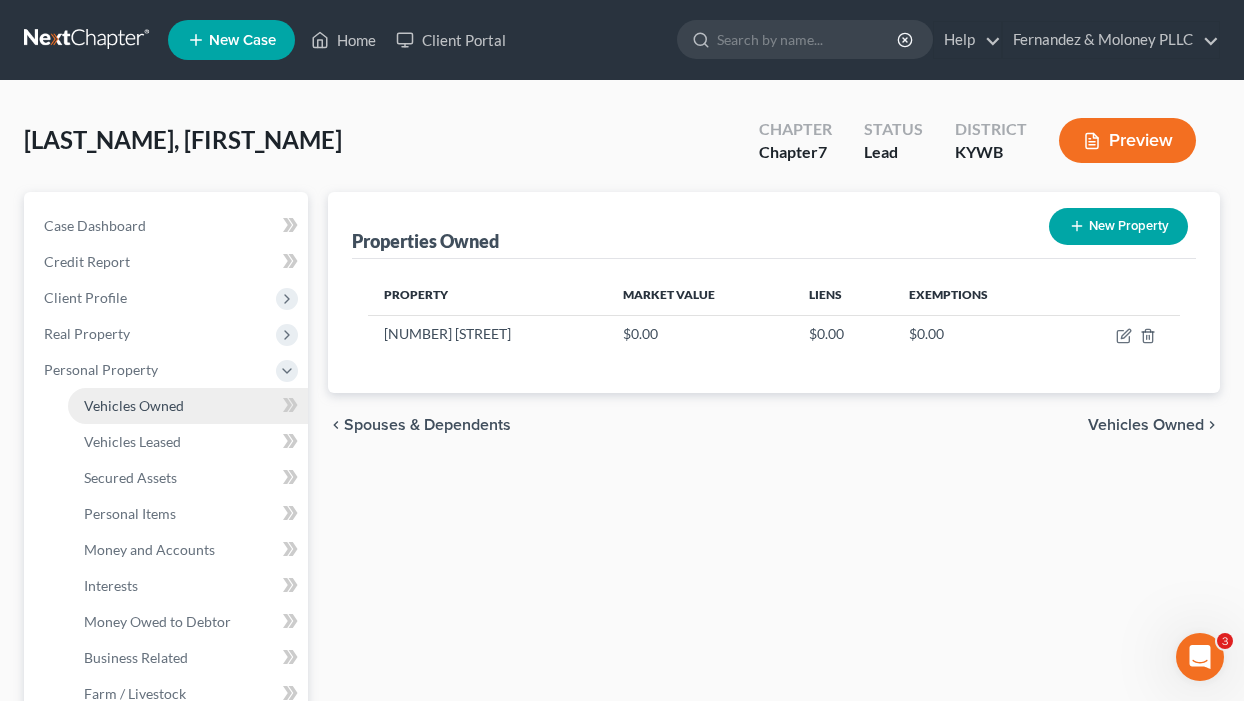 drag, startPoint x: 191, startPoint y: 402, endPoint x: 181, endPoint y: 406, distance: 10.770329 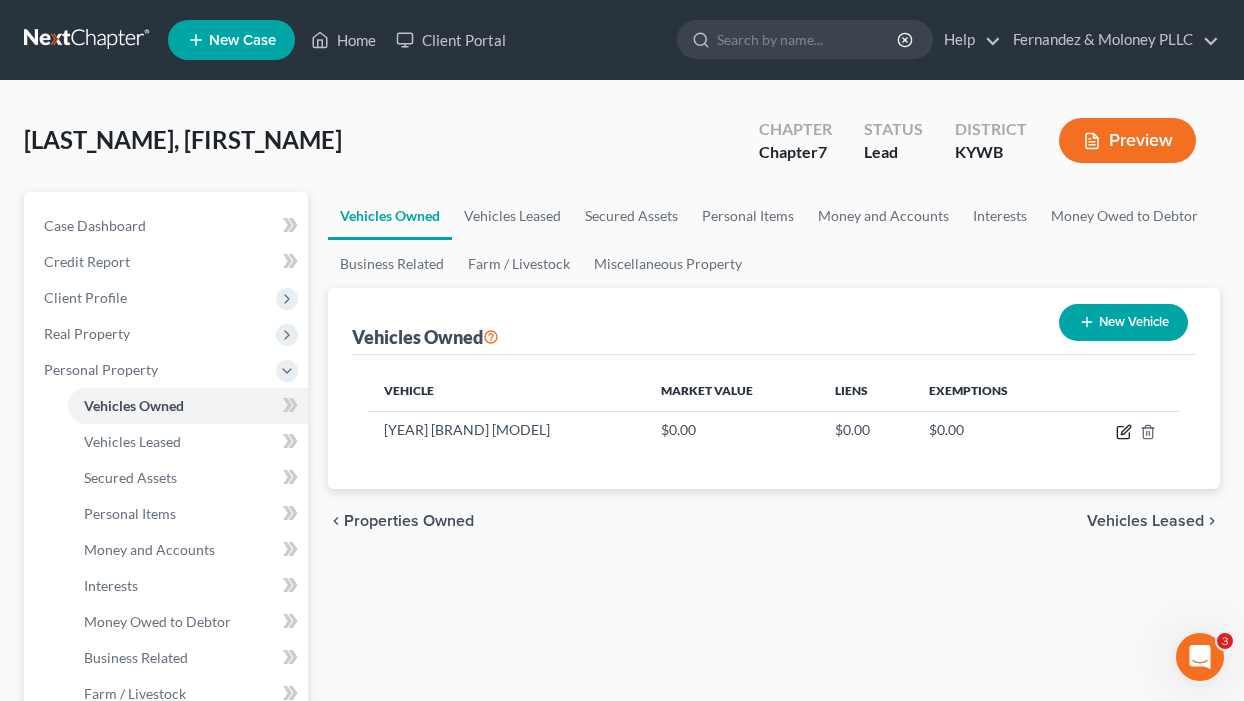 click 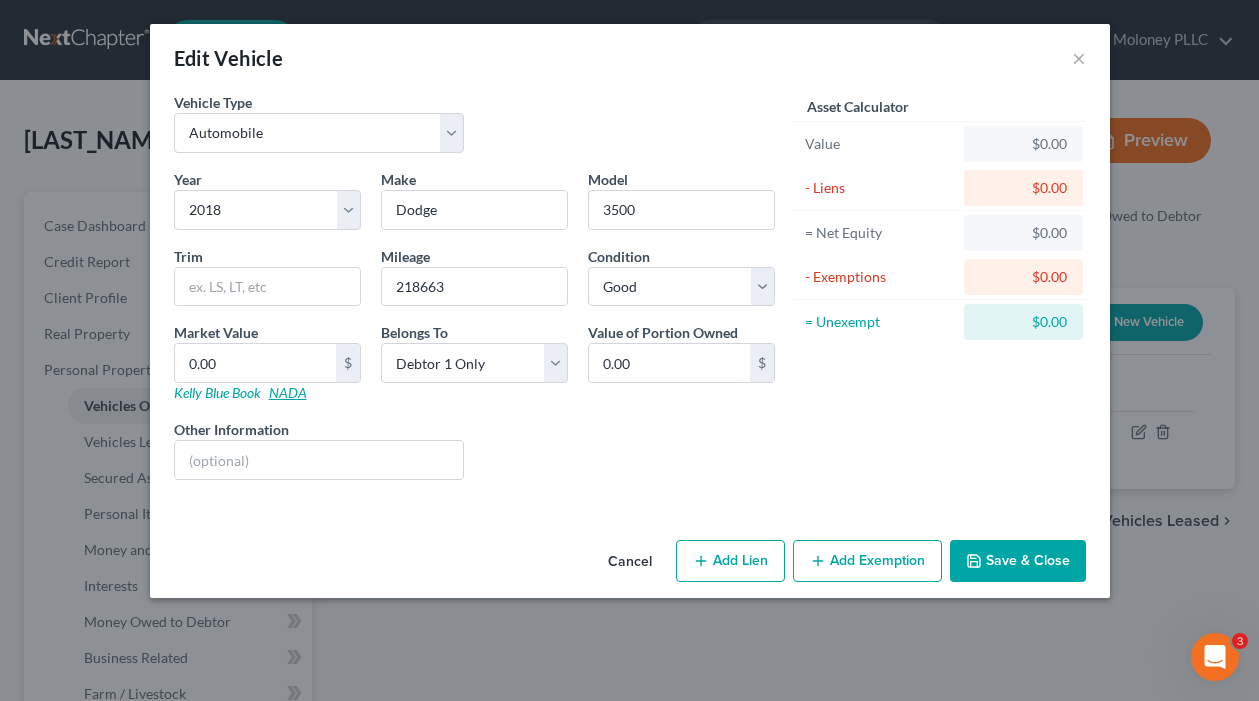 click on "Market Value 0.00 $ Kelly Blue Book NADA" at bounding box center [267, 362] 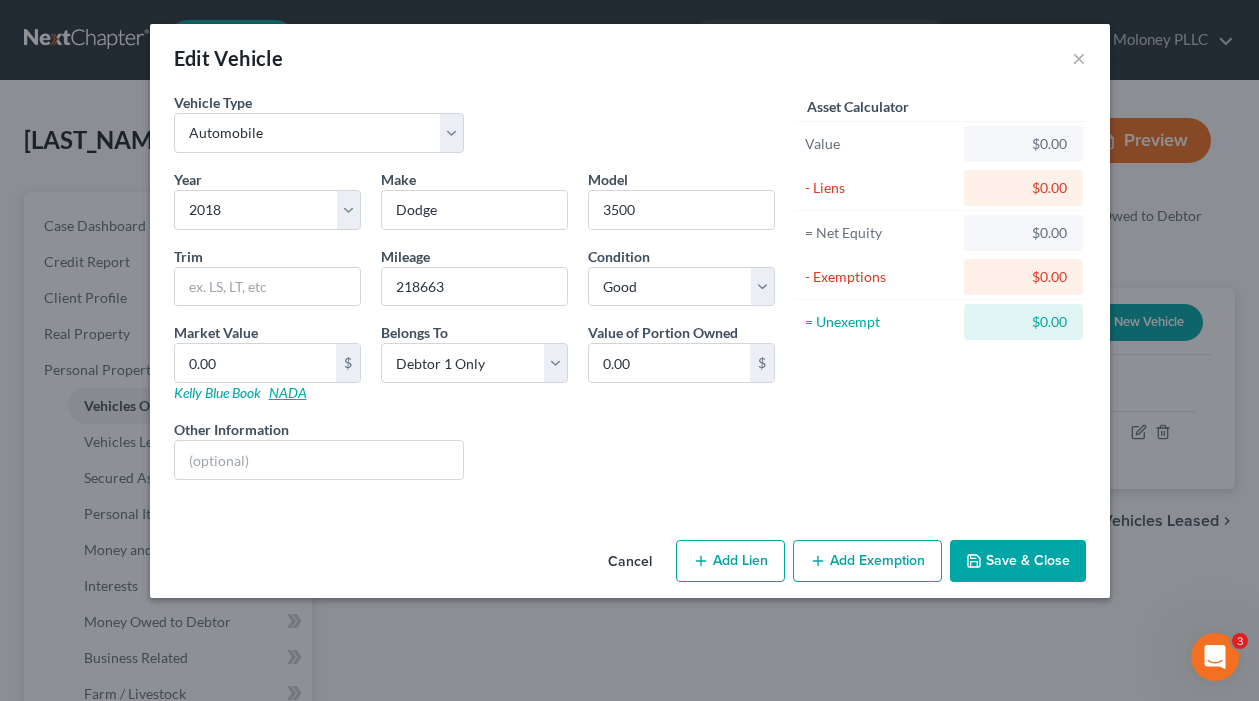 click on "NADA" at bounding box center [288, 392] 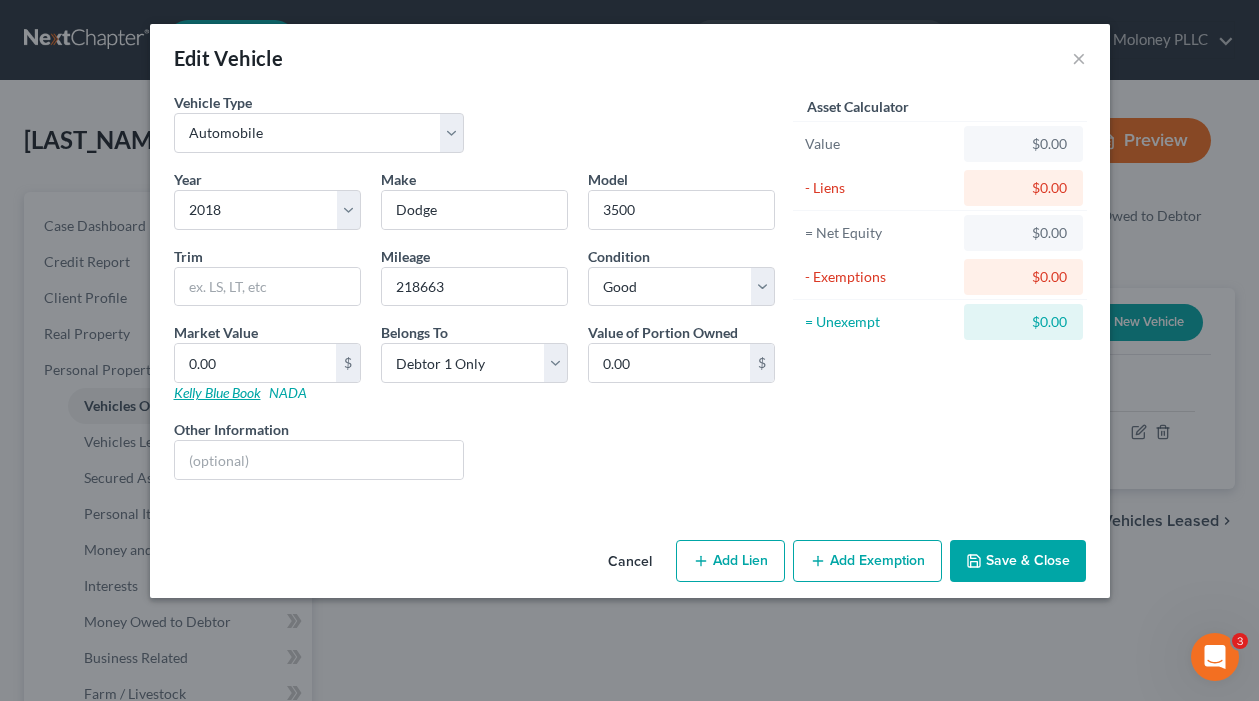 click on "Kelly Blue Book" at bounding box center (217, 392) 